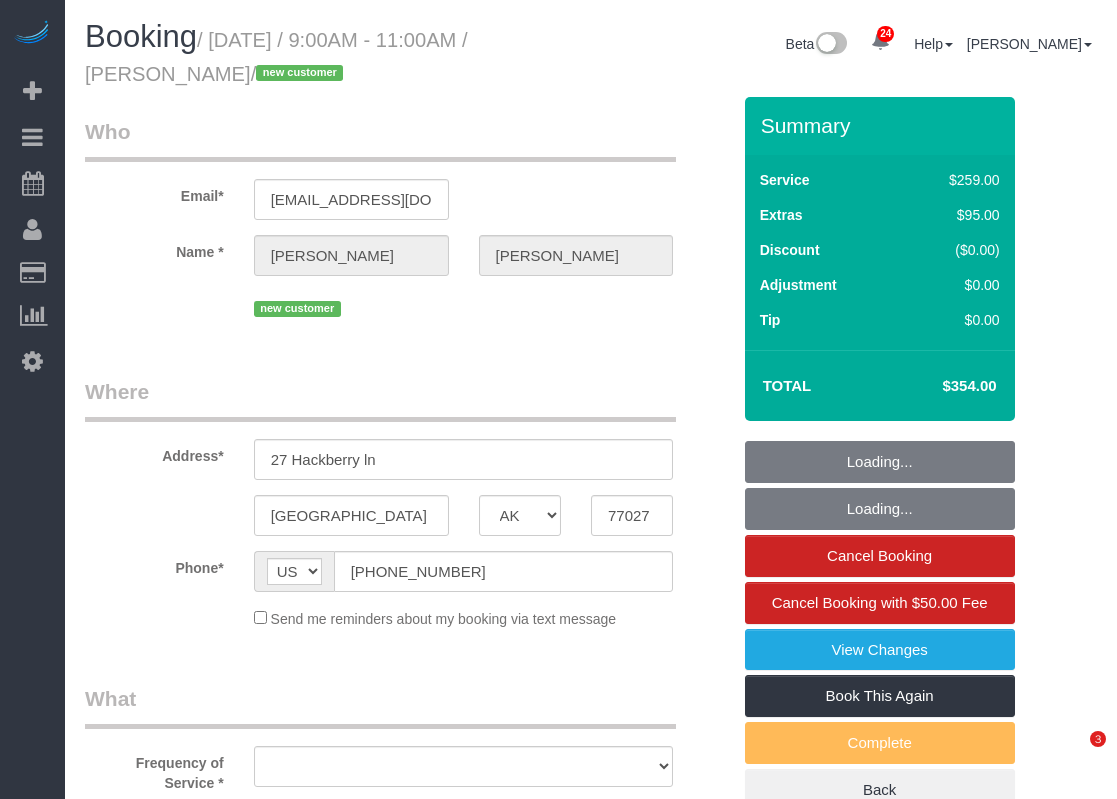 select on "[GEOGRAPHIC_DATA]" 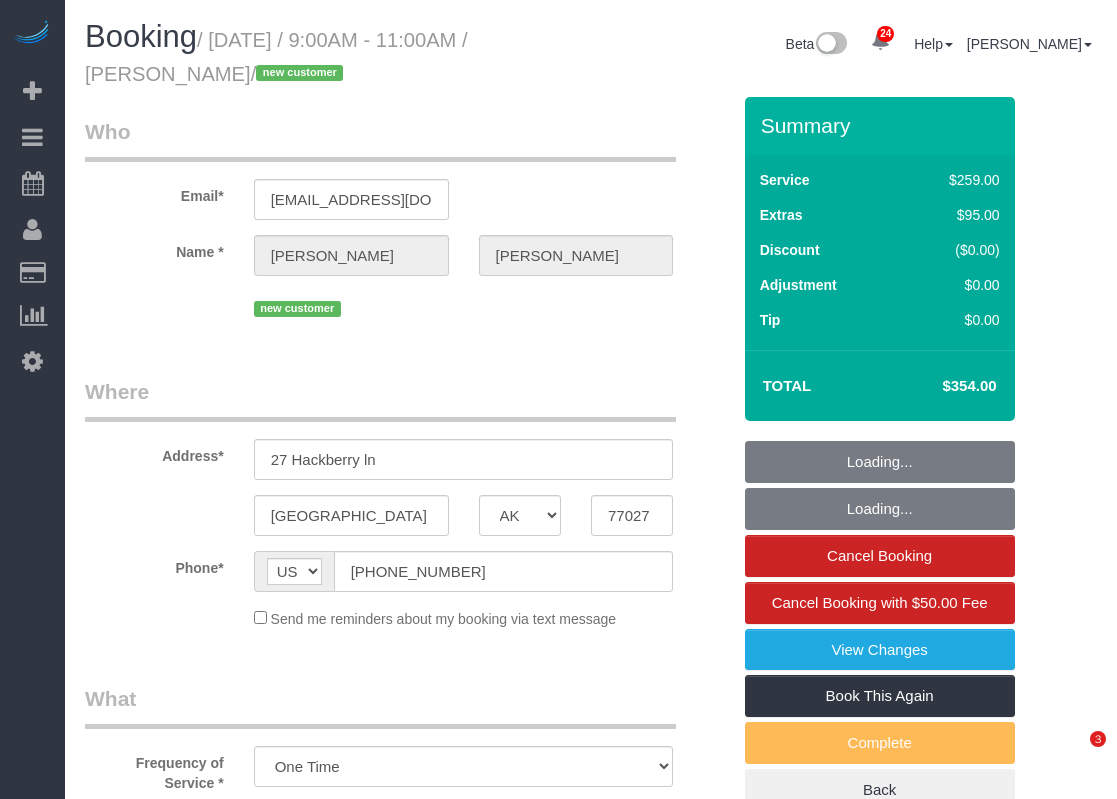 select on "object:893" 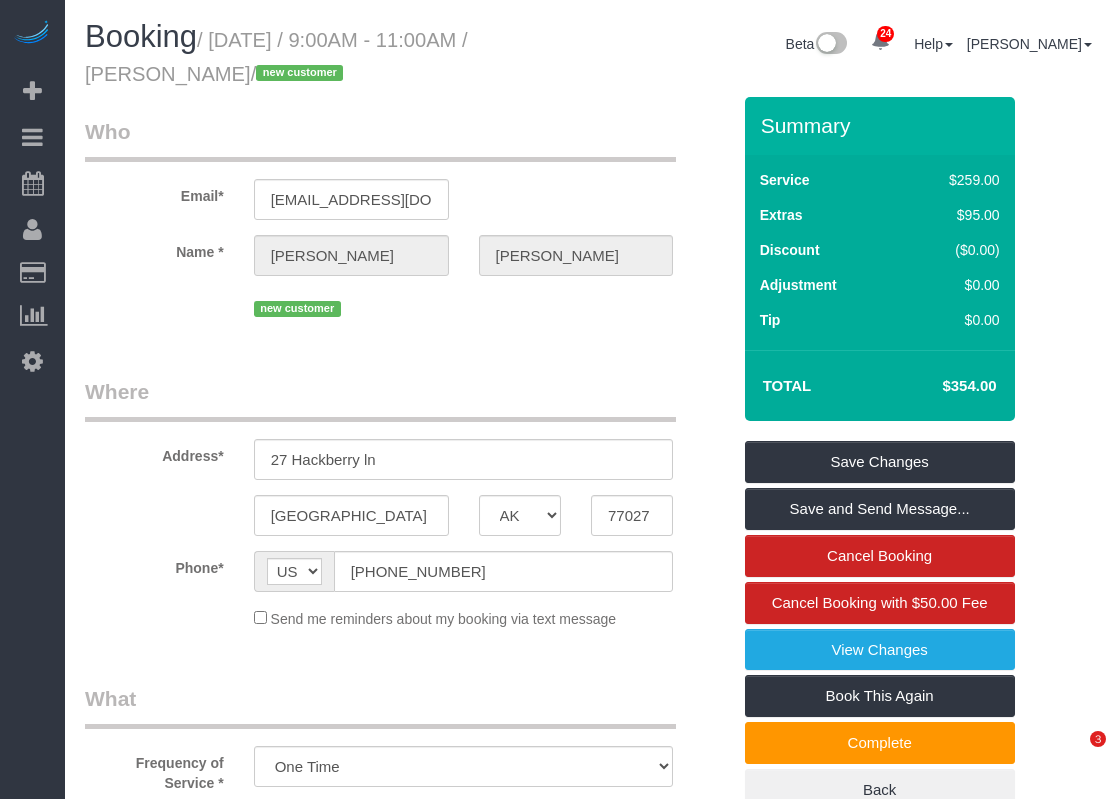 scroll, scrollTop: 0, scrollLeft: 0, axis: both 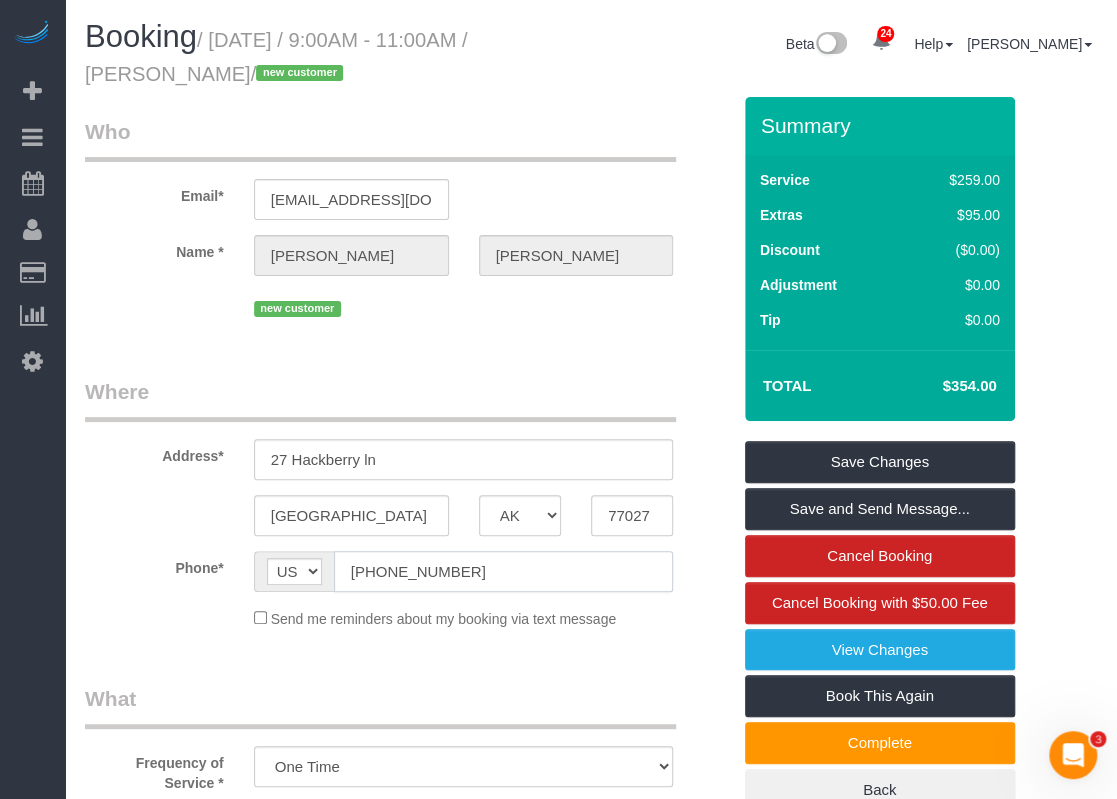 click on "[PHONE_NUMBER]" 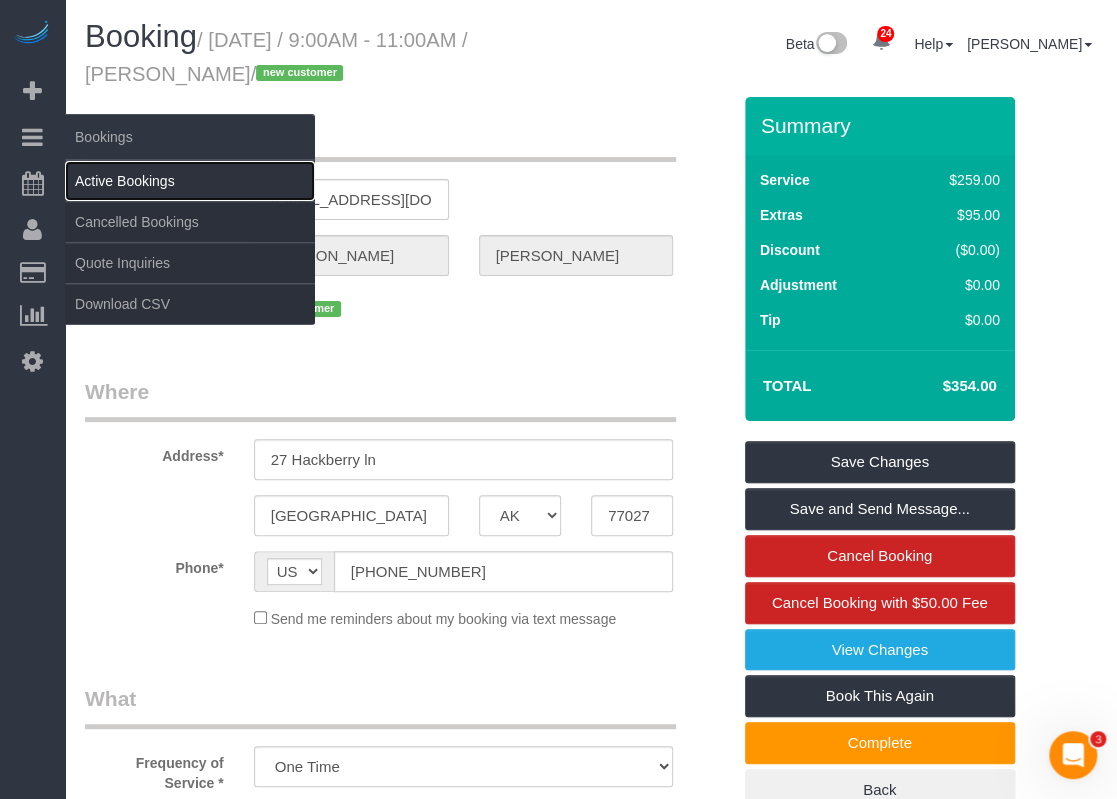 click on "Active Bookings" at bounding box center (190, 181) 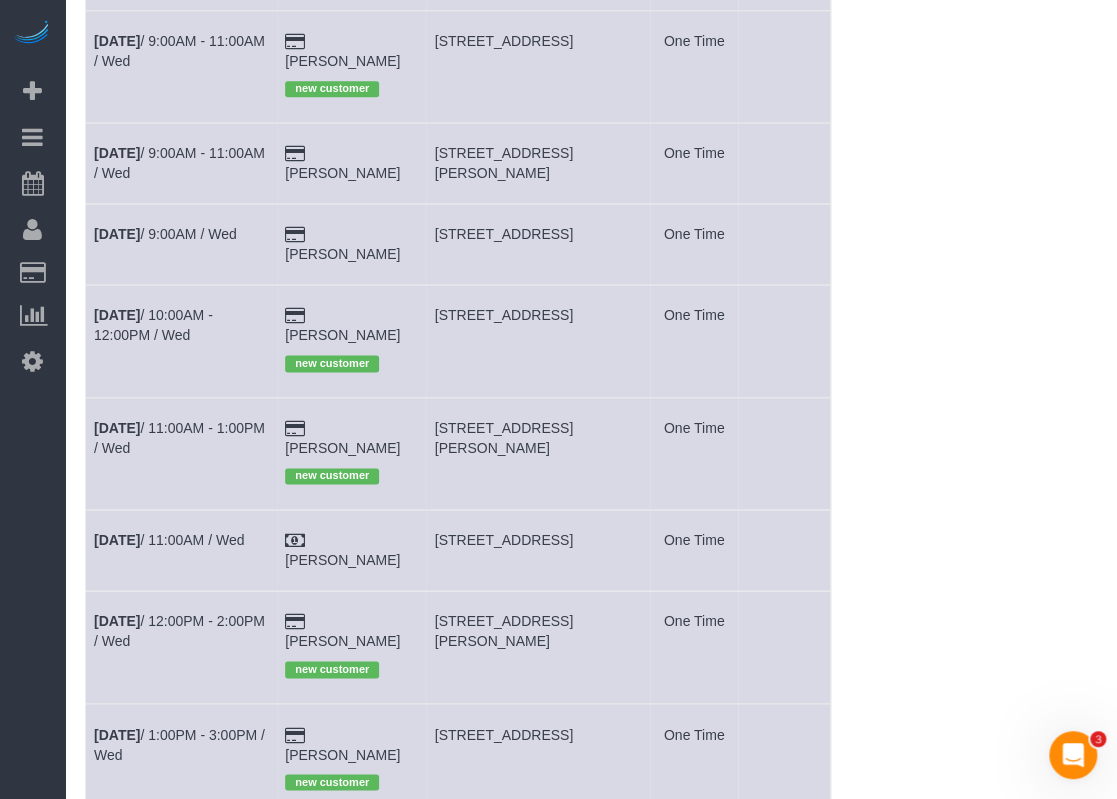 scroll, scrollTop: 1100, scrollLeft: 0, axis: vertical 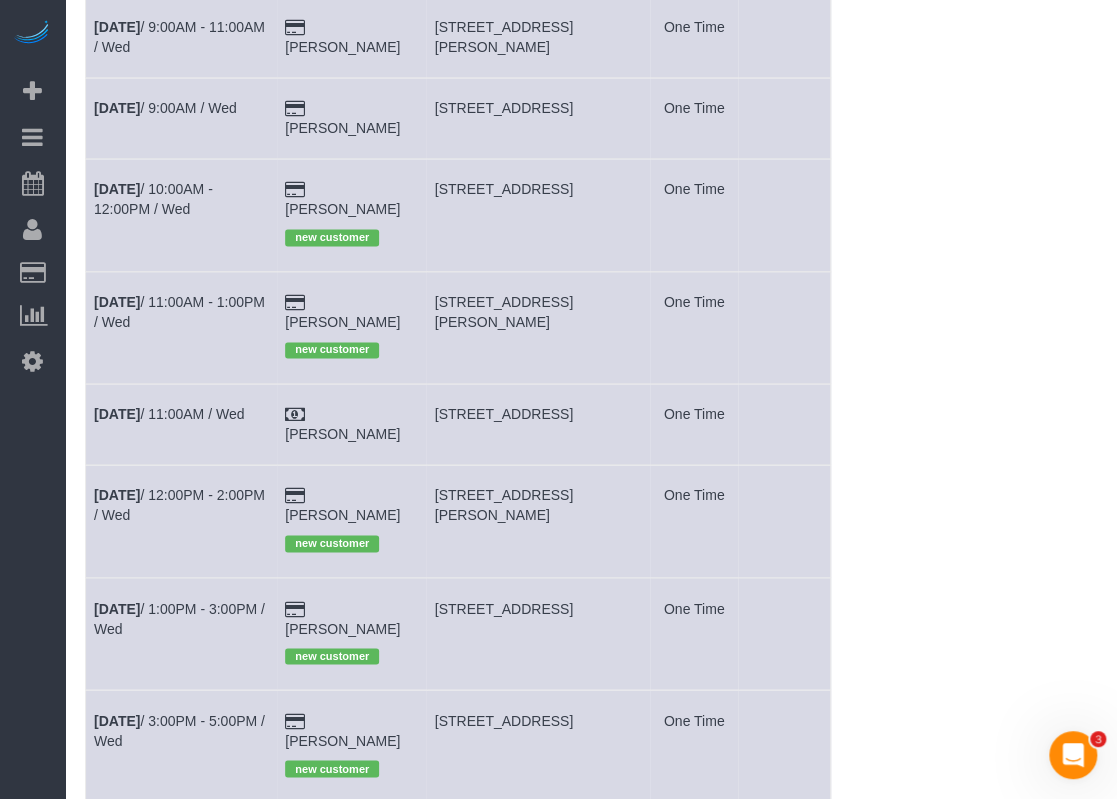 drag, startPoint x: 406, startPoint y: 687, endPoint x: 324, endPoint y: 680, distance: 82.29824 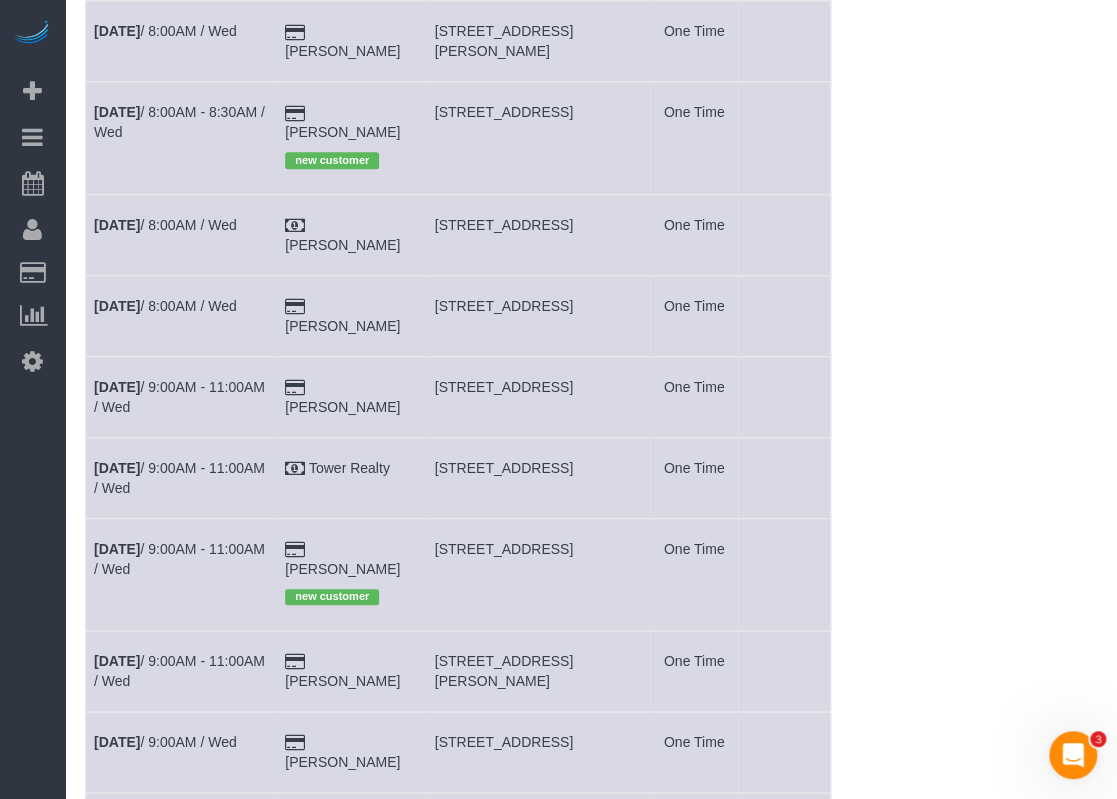 scroll, scrollTop: 0, scrollLeft: 0, axis: both 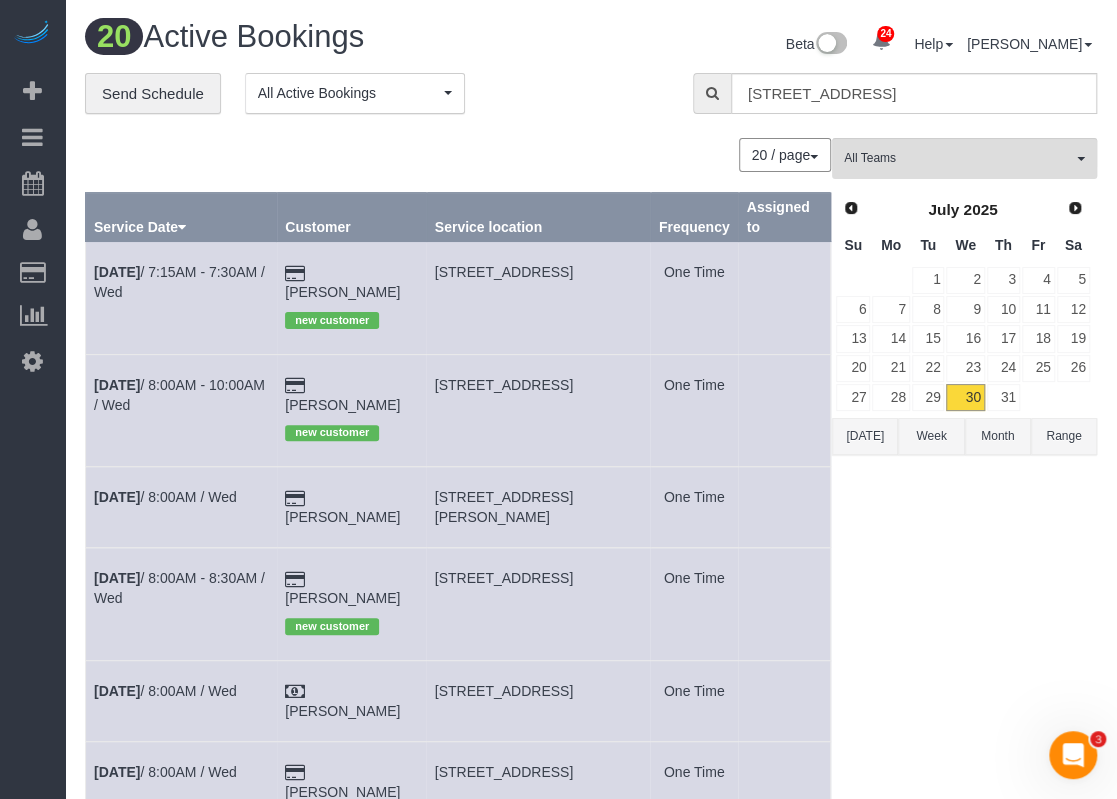click at bounding box center [1038, 397] 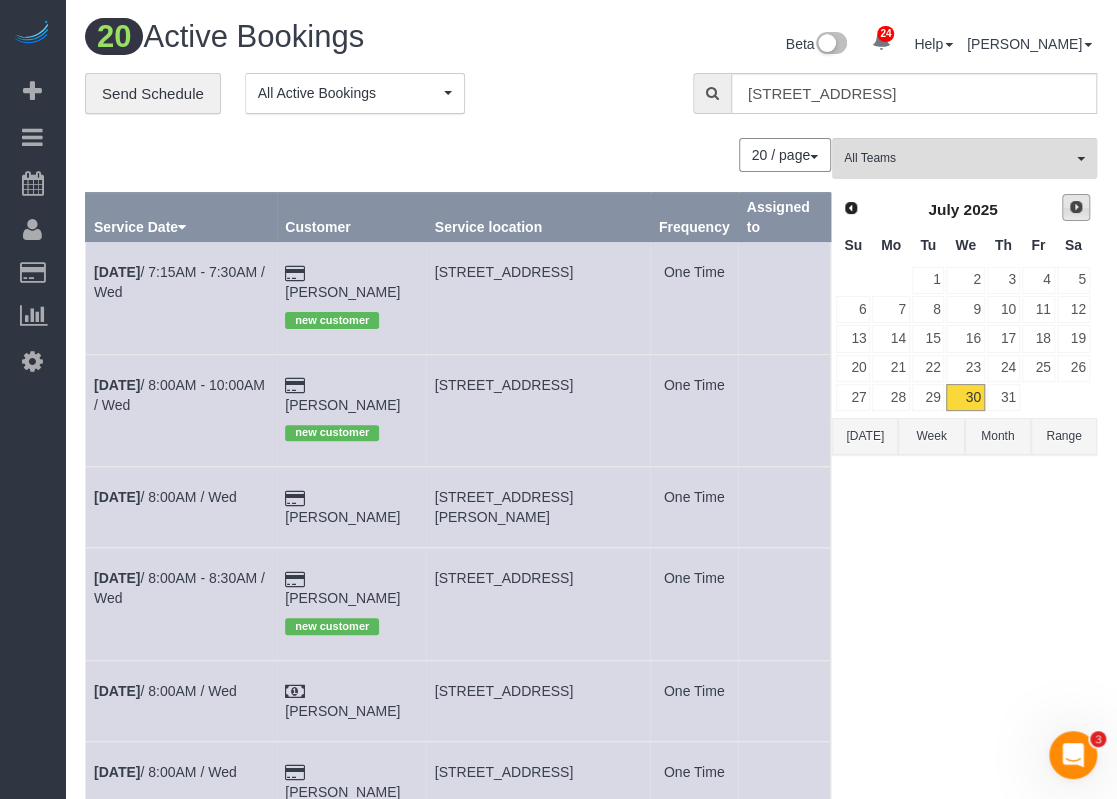 click on "Next" at bounding box center [1076, 207] 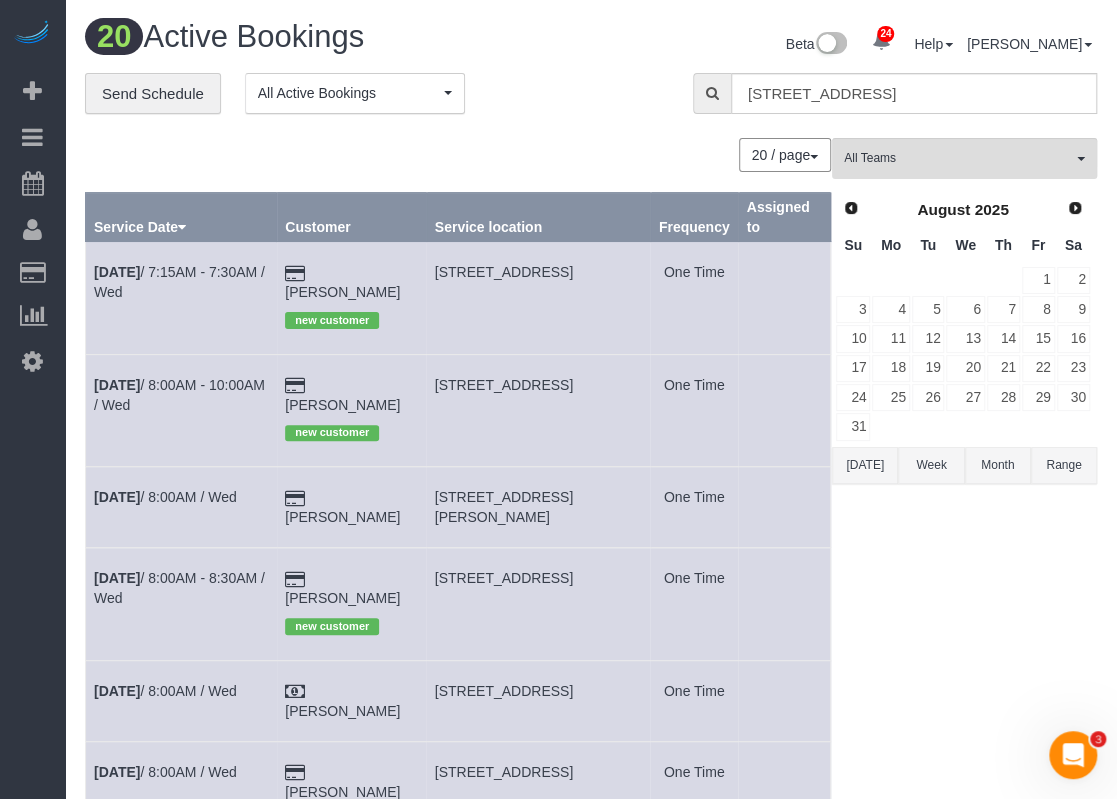 click on "Fr" at bounding box center (1038, 245) 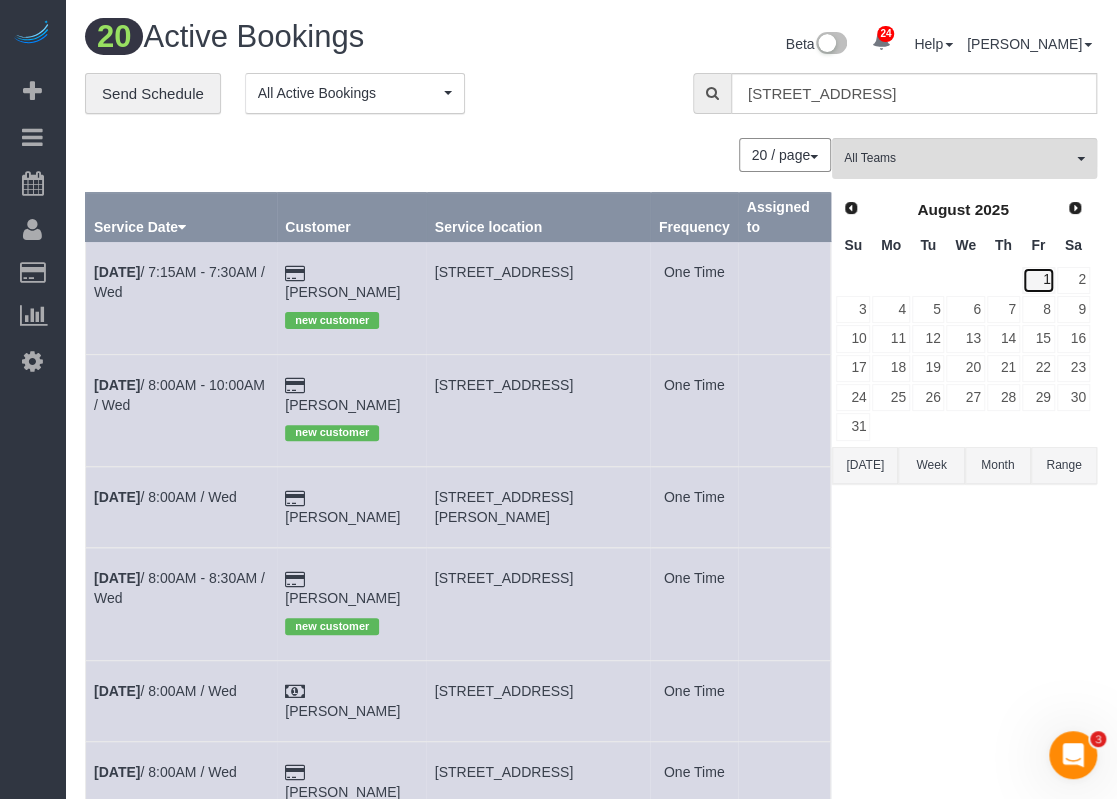 click on "1" at bounding box center [1038, 280] 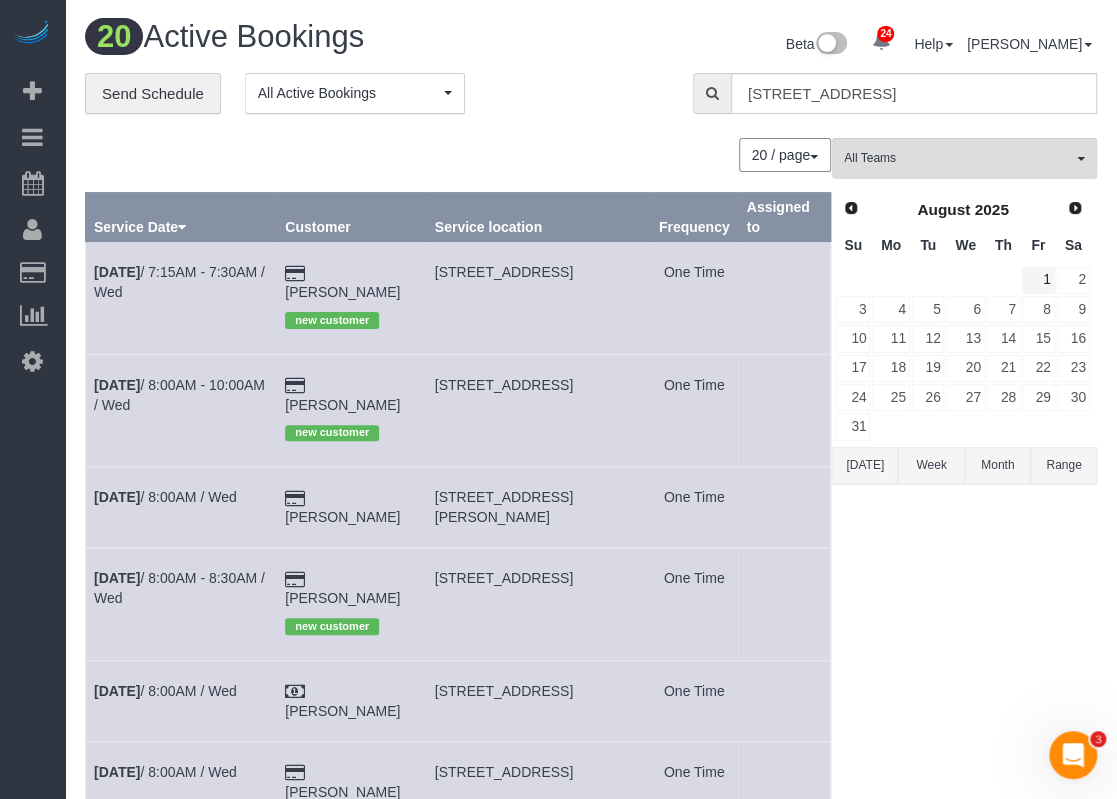 type 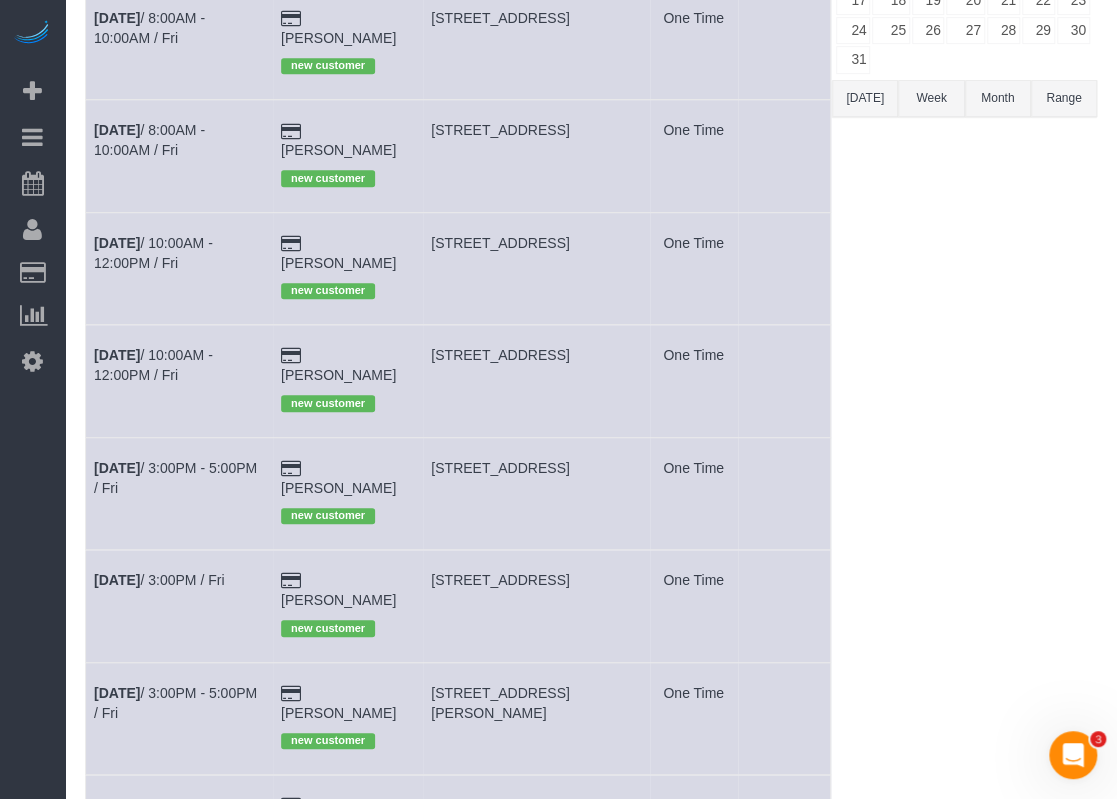scroll, scrollTop: 0, scrollLeft: 0, axis: both 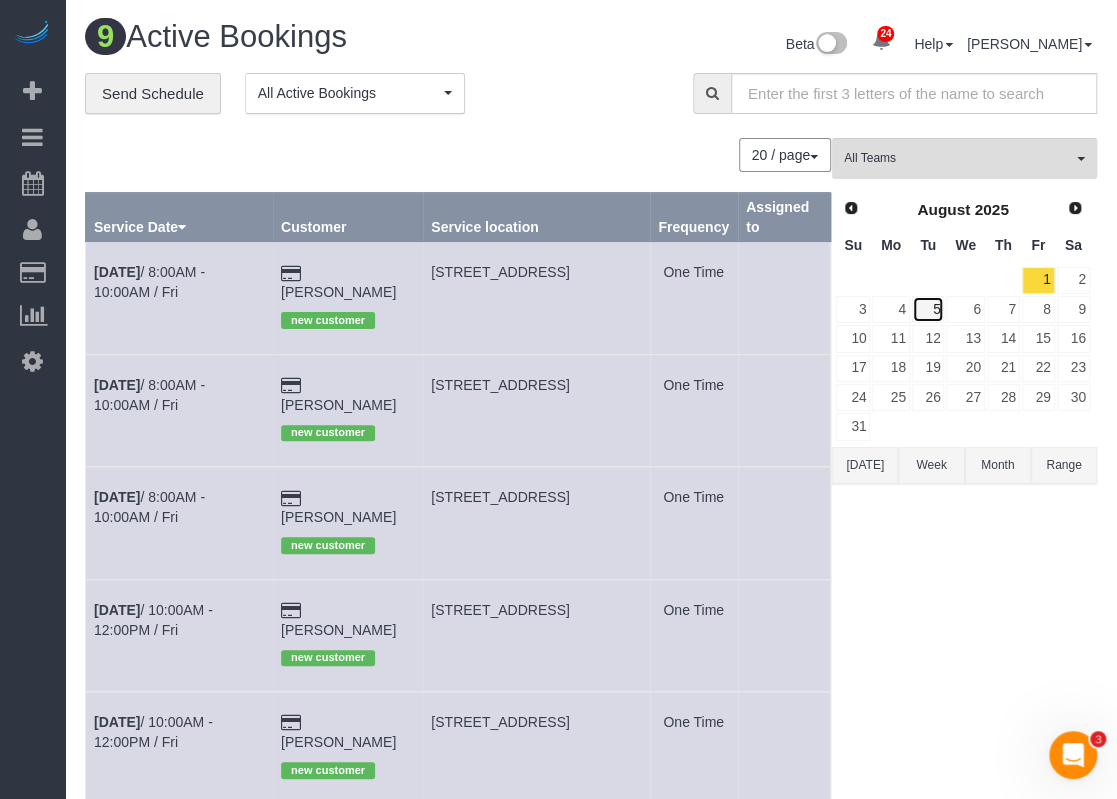 click on "5" at bounding box center (928, 309) 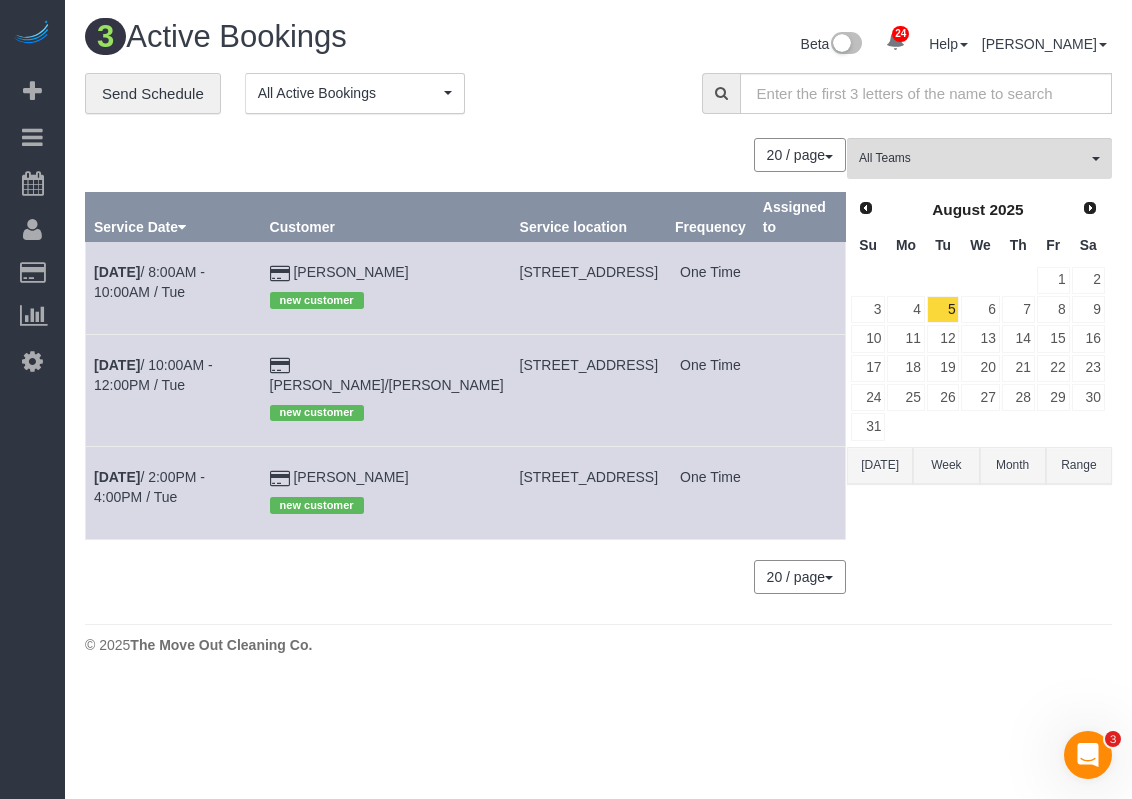 click on "11" at bounding box center (905, 338) 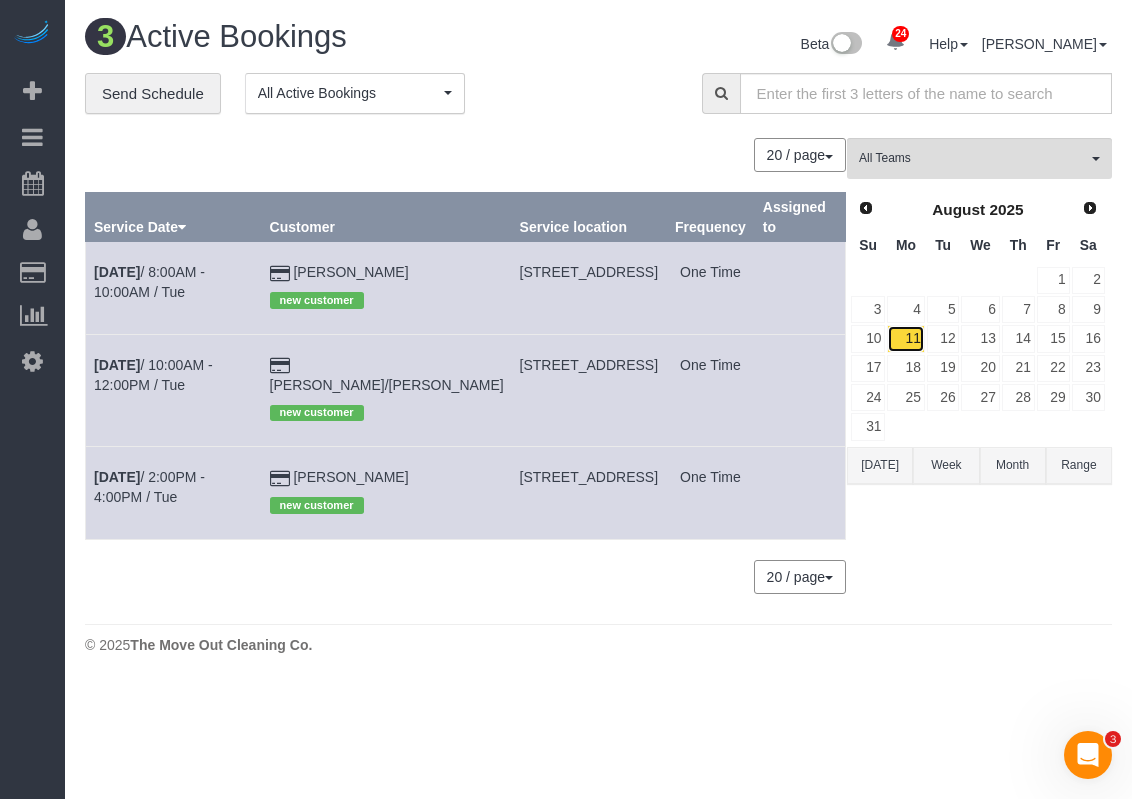 click on "11" at bounding box center (905, 338) 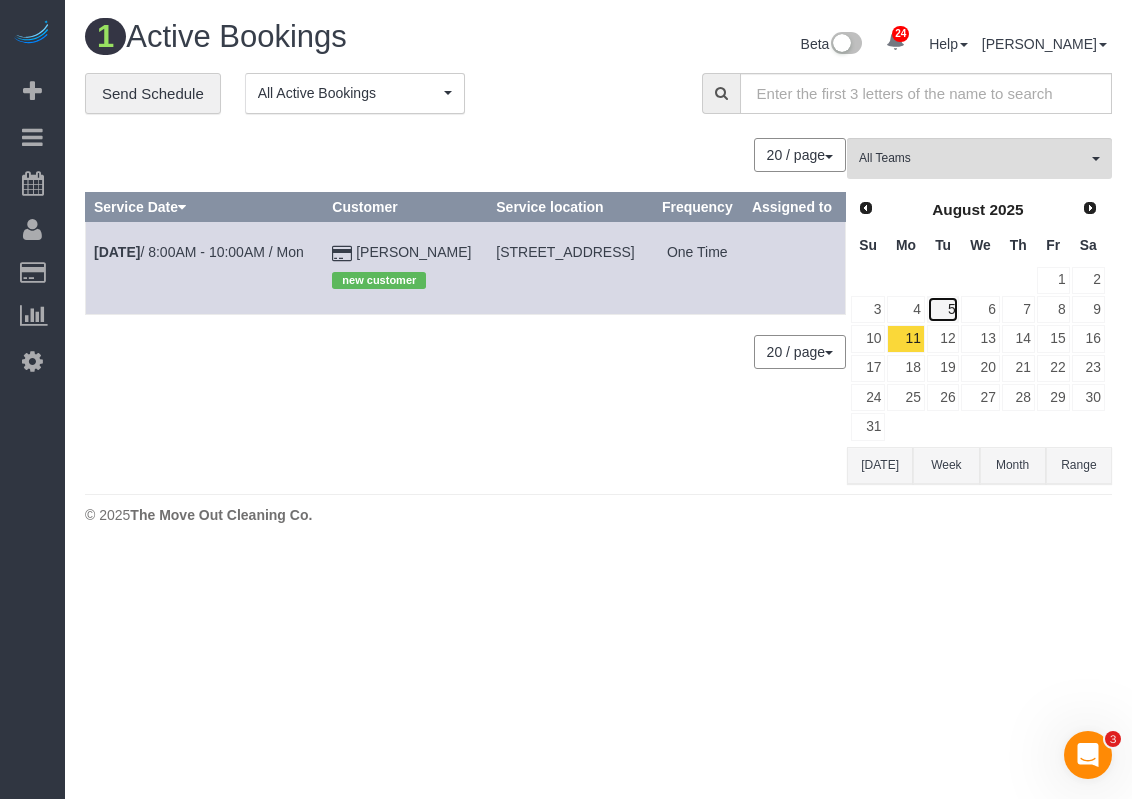 click on "5" at bounding box center [943, 309] 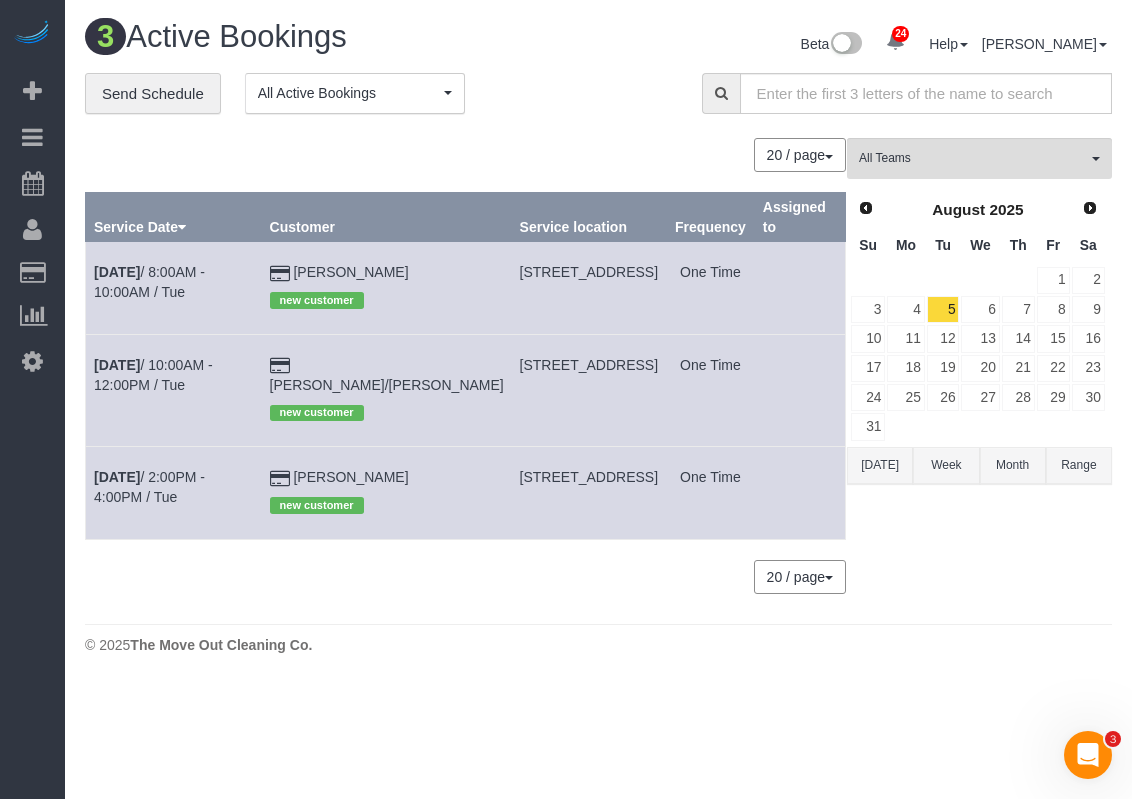 drag, startPoint x: 598, startPoint y: 512, endPoint x: 456, endPoint y: 478, distance: 146.0137 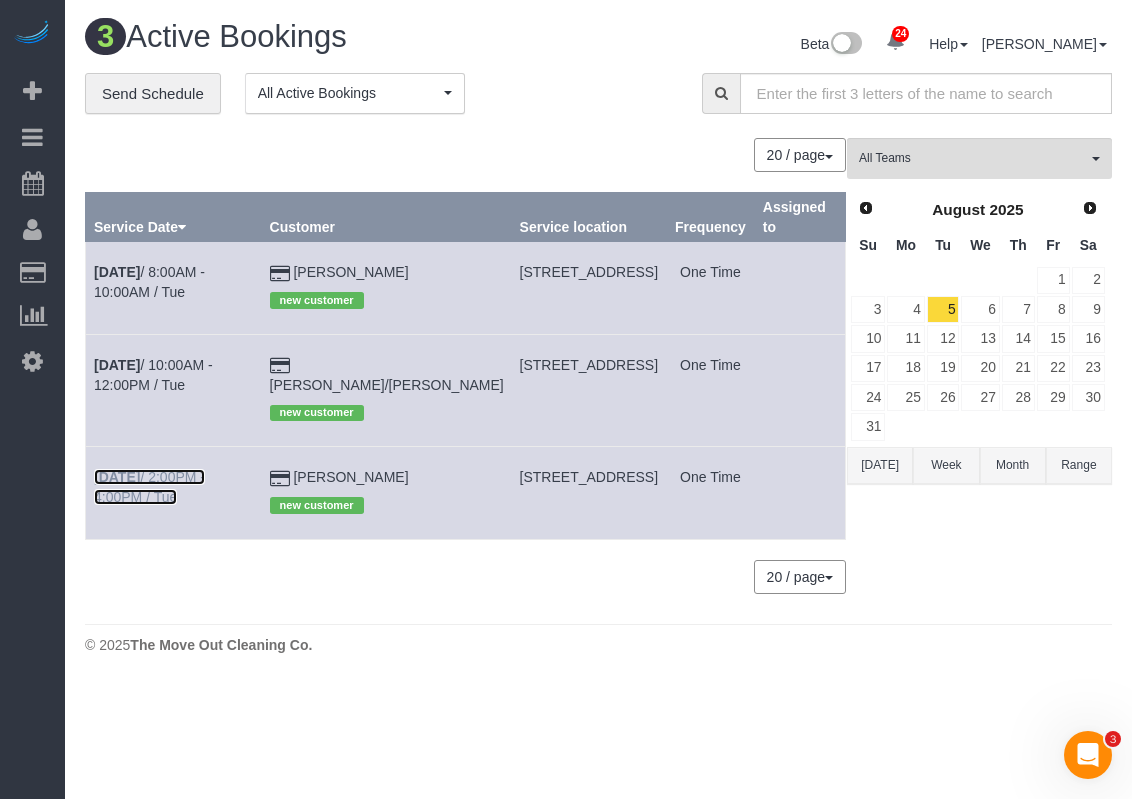 click on "[DATE] 2:00PM - 4:00PM / Tue" at bounding box center [149, 487] 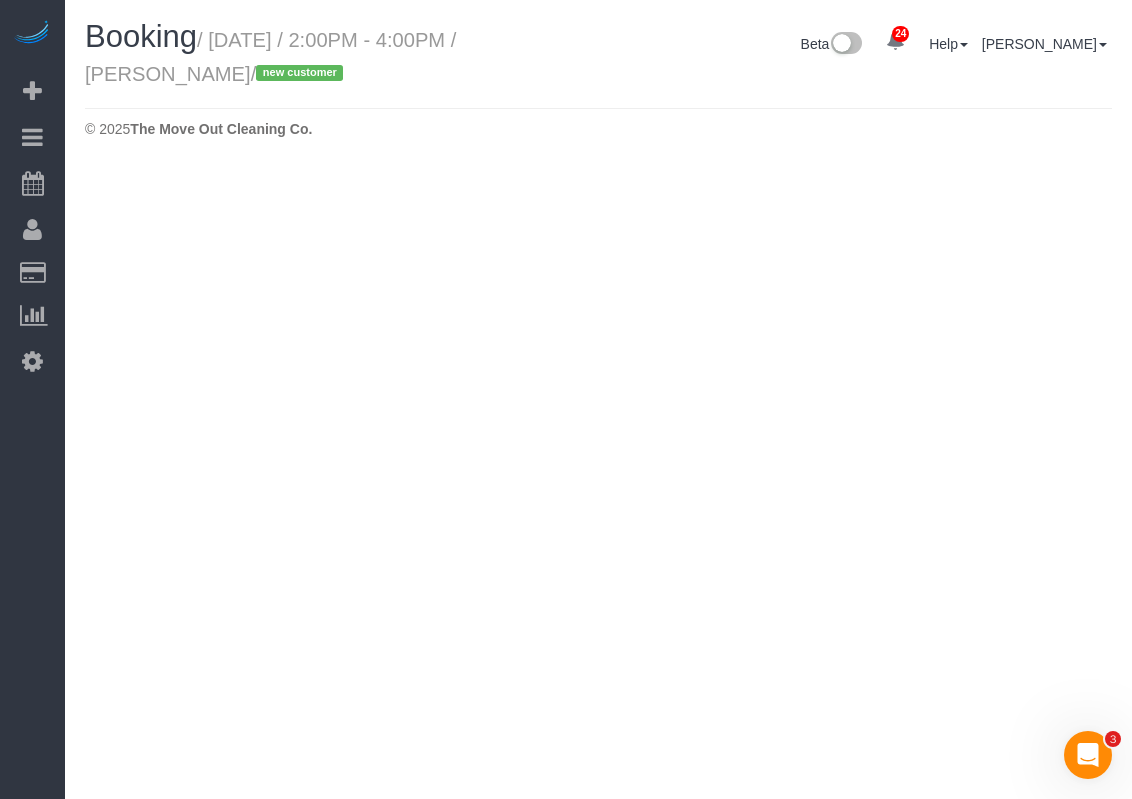 select on "[GEOGRAPHIC_DATA]" 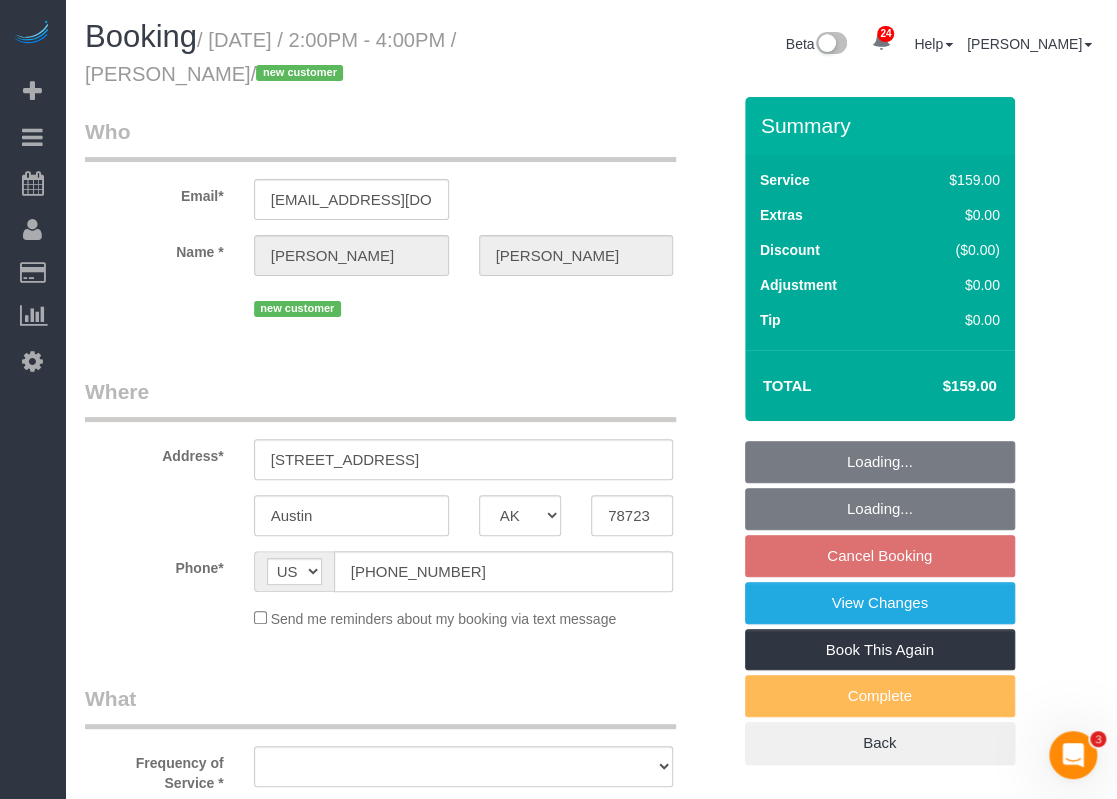 select on "string:fspay-0caece6e-5a35-440a-b5ce-688470bc2cb3" 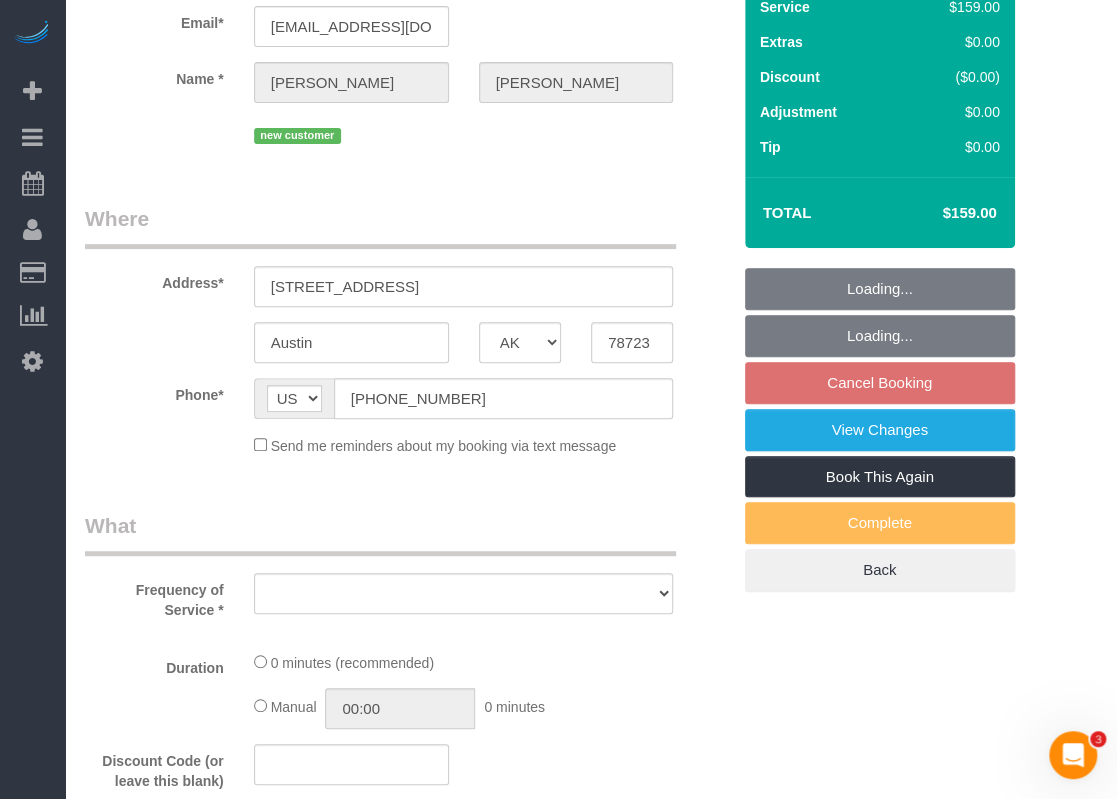 select on "object:2010" 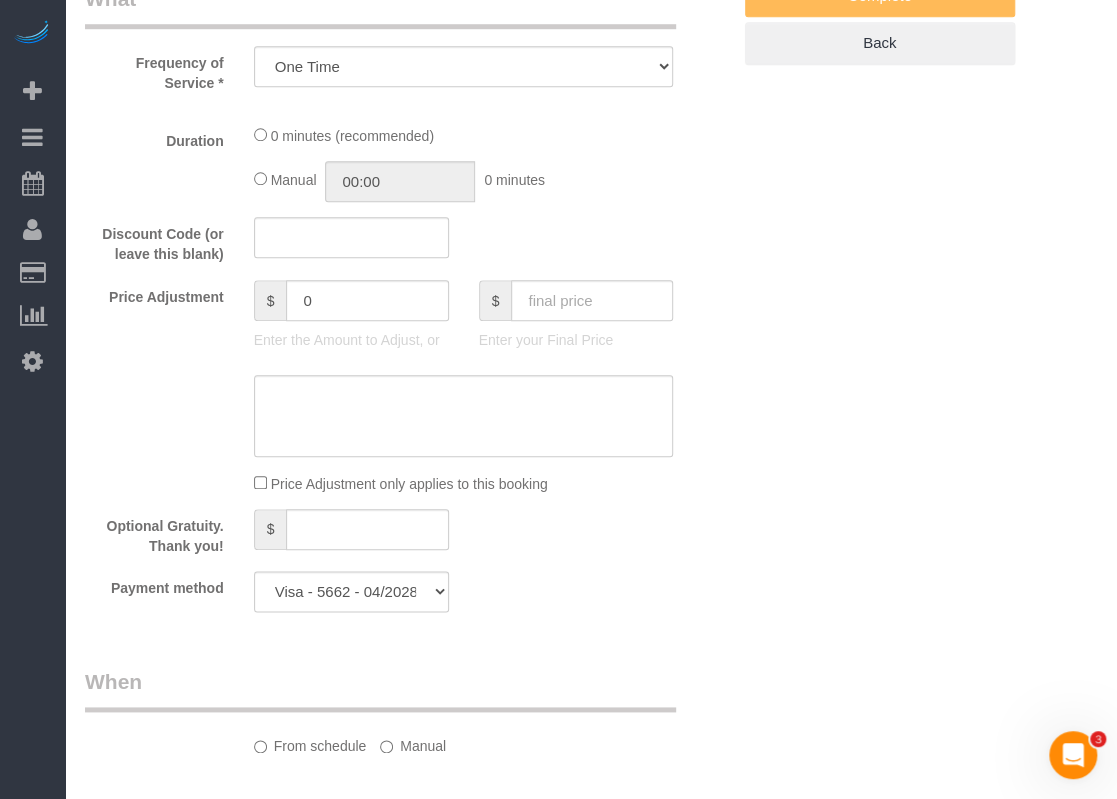 select on "spot23" 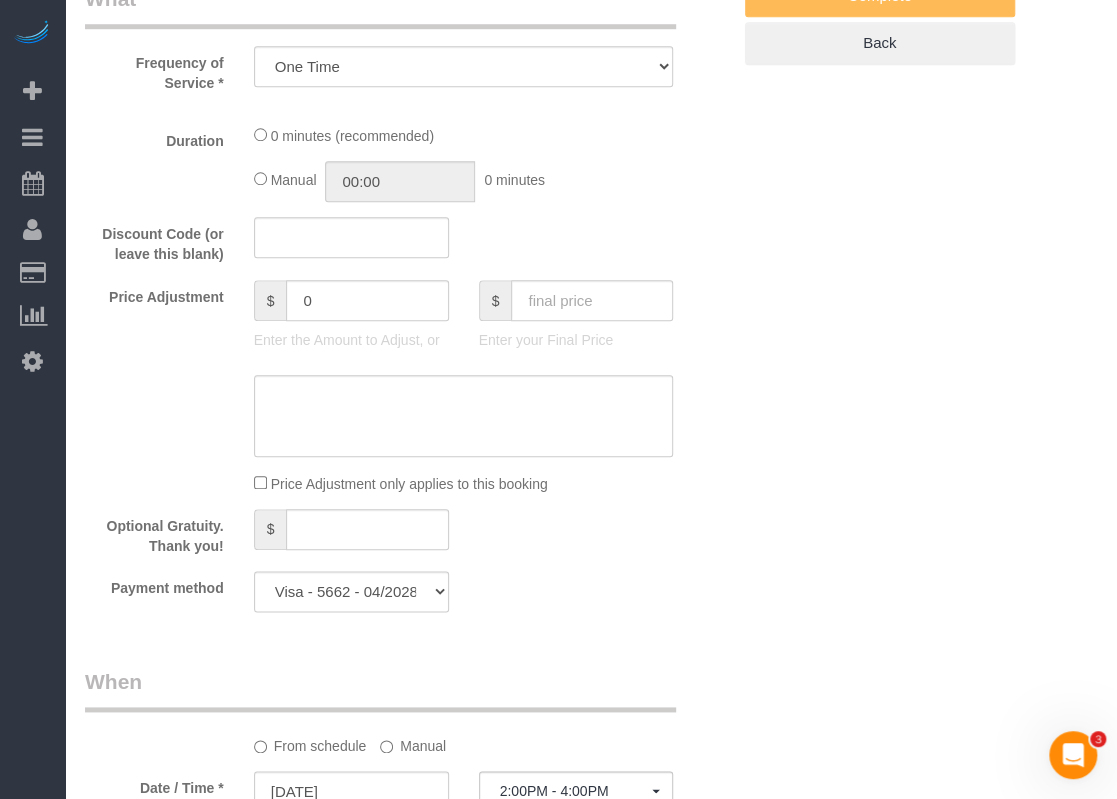 select on "object:2027" 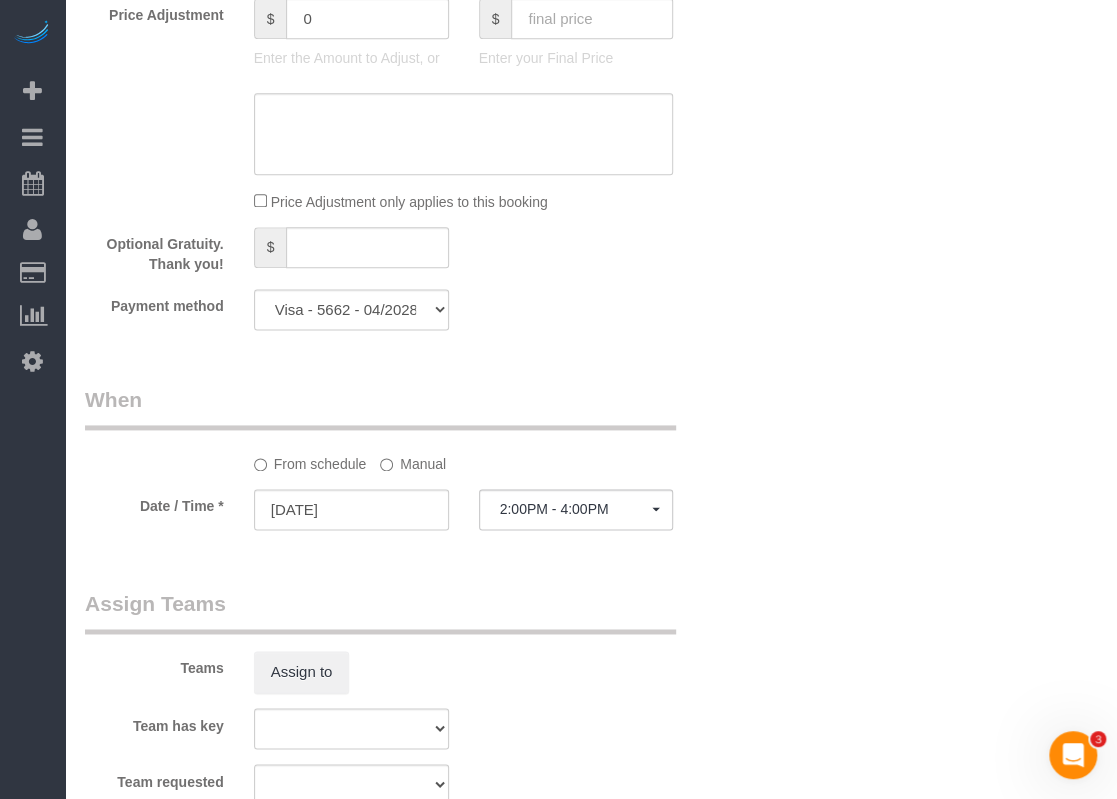 select on "3" 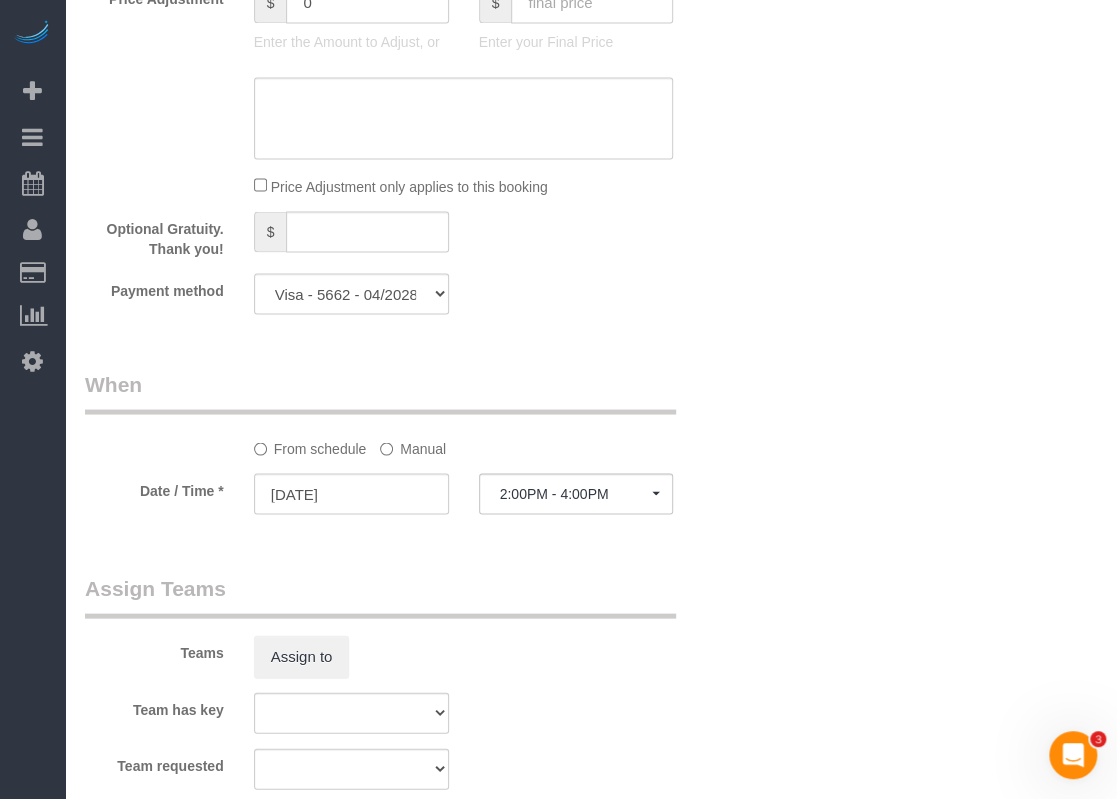 scroll, scrollTop: 1500, scrollLeft: 0, axis: vertical 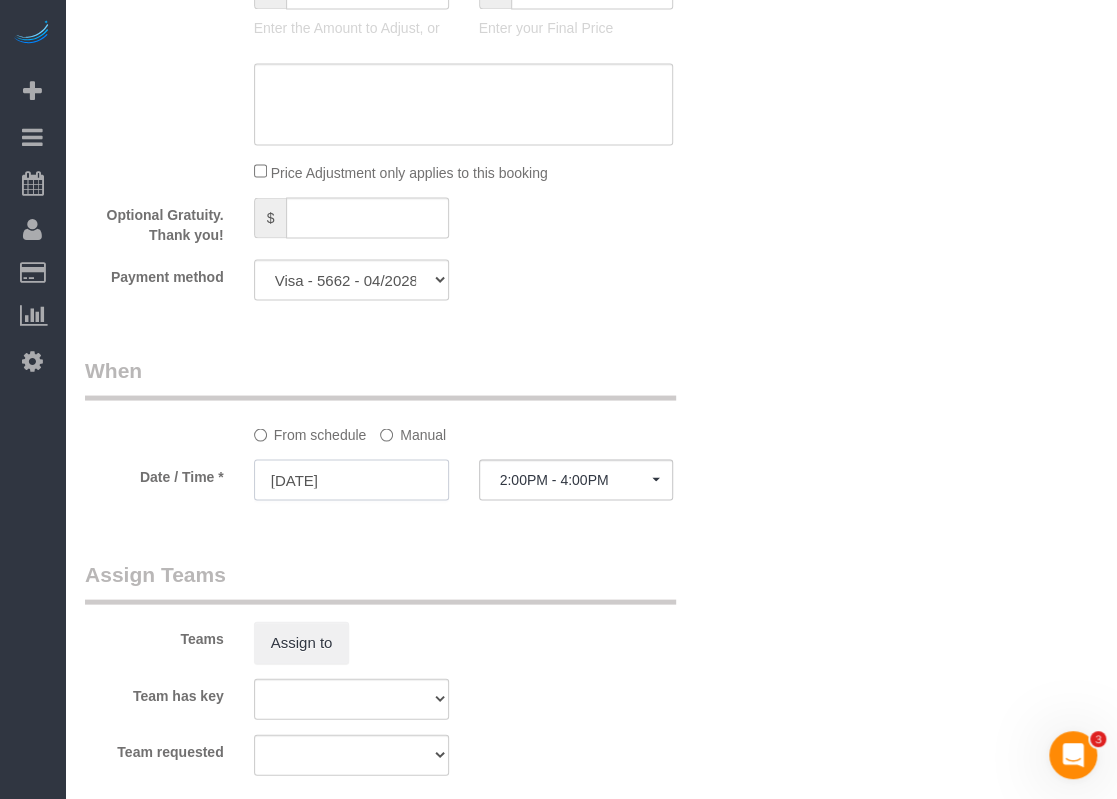 click on "[DATE]" at bounding box center (351, 479) 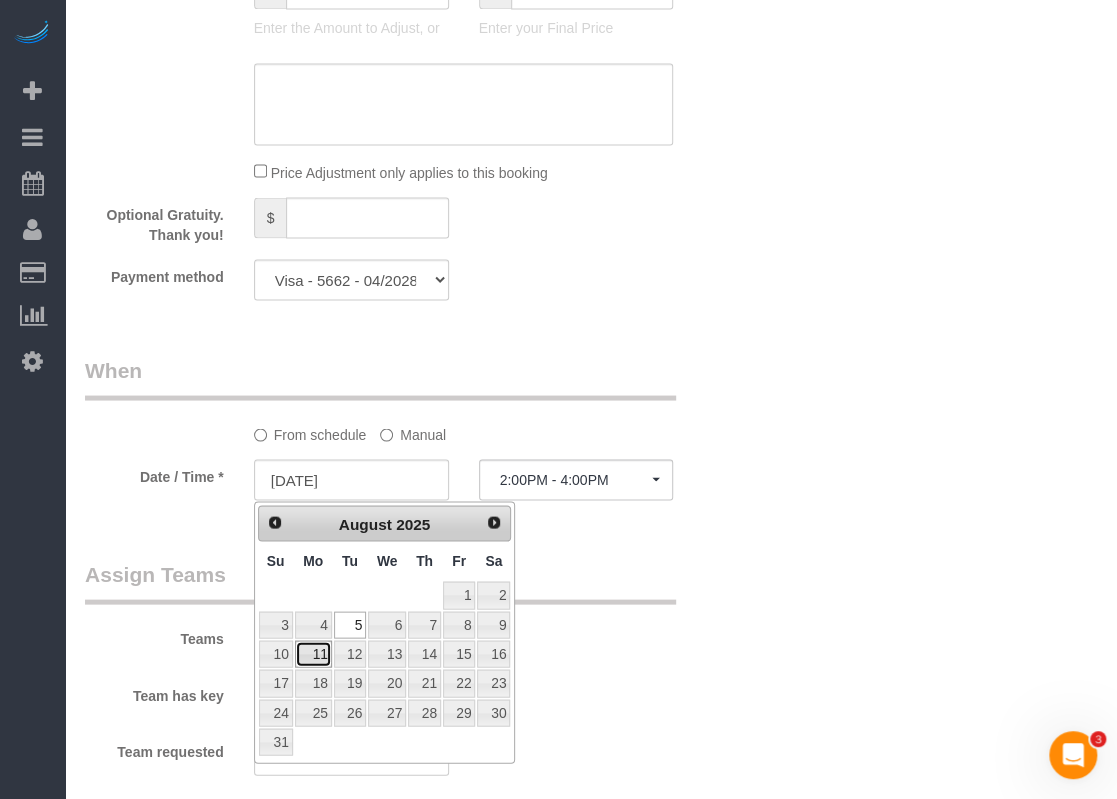click on "11" at bounding box center (313, 653) 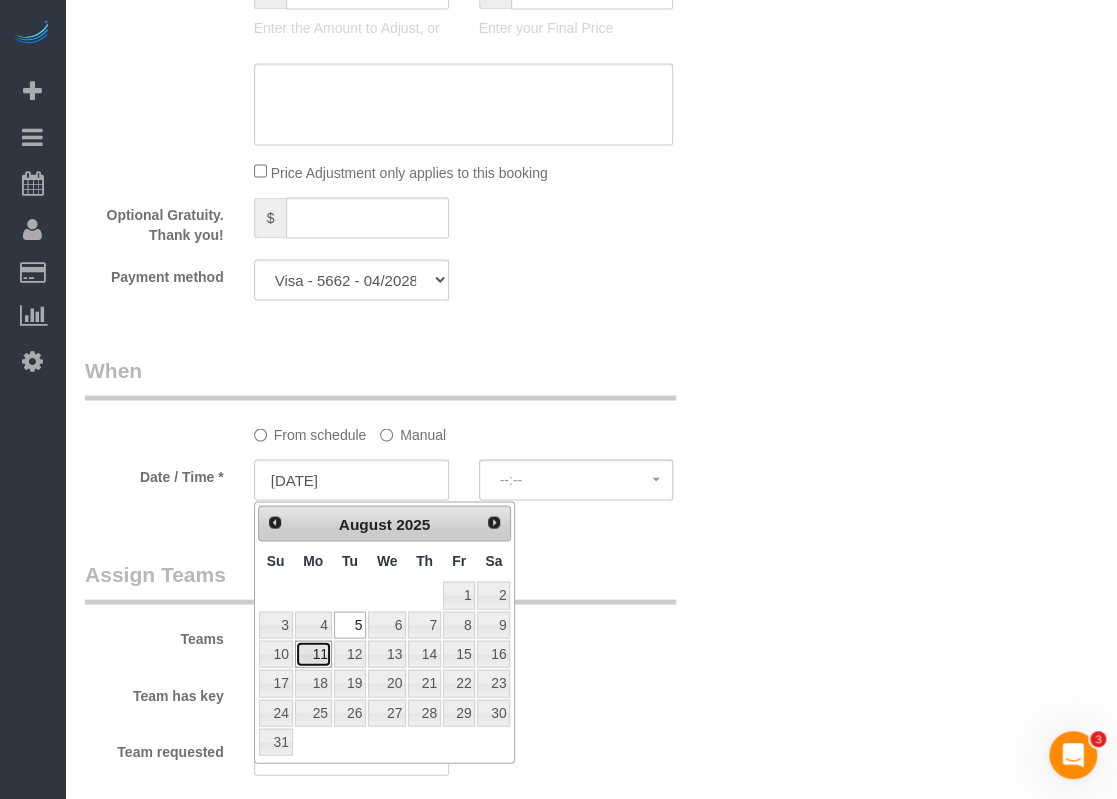 type on "[DATE]" 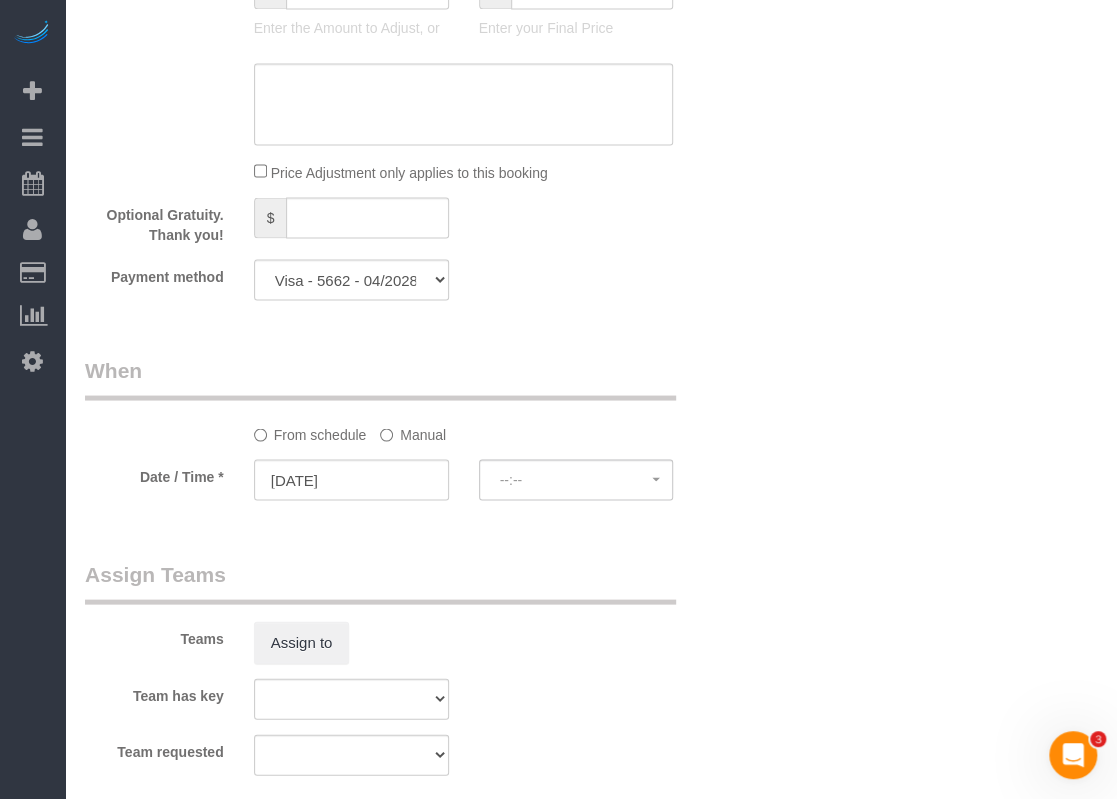 select on "spot45" 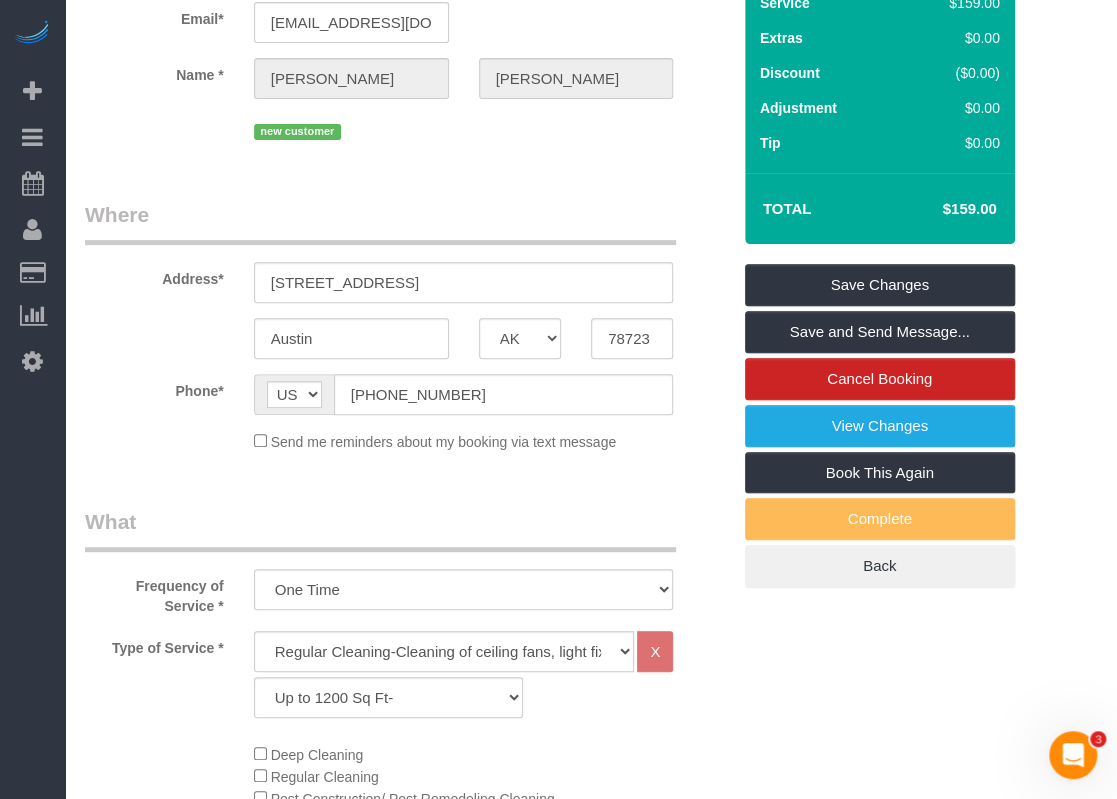 scroll, scrollTop: 0, scrollLeft: 0, axis: both 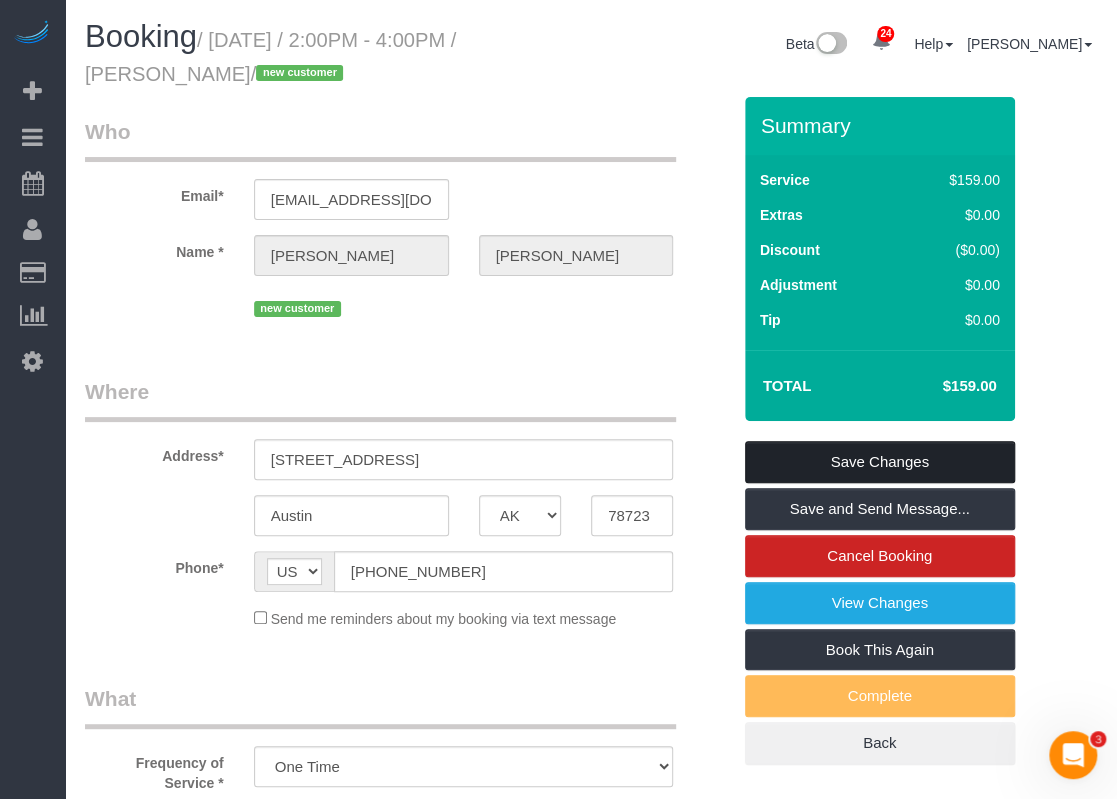 click on "Save Changes" at bounding box center [880, 462] 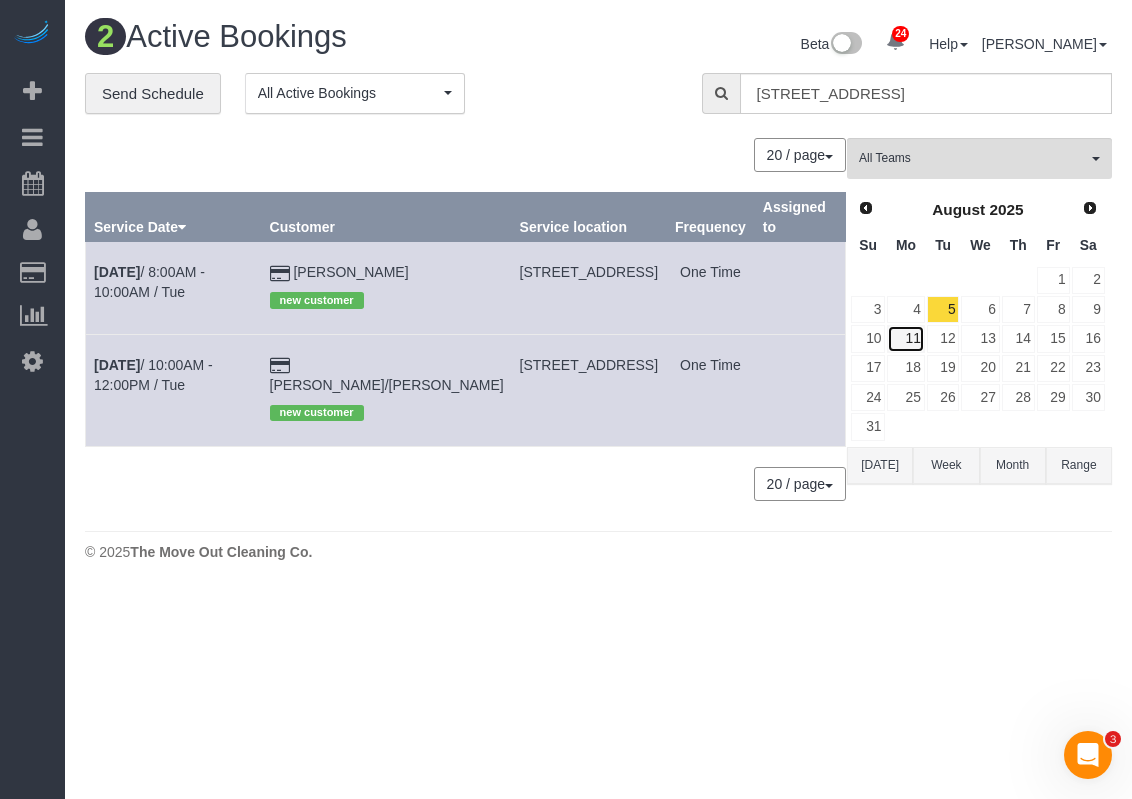 click on "11" at bounding box center (905, 338) 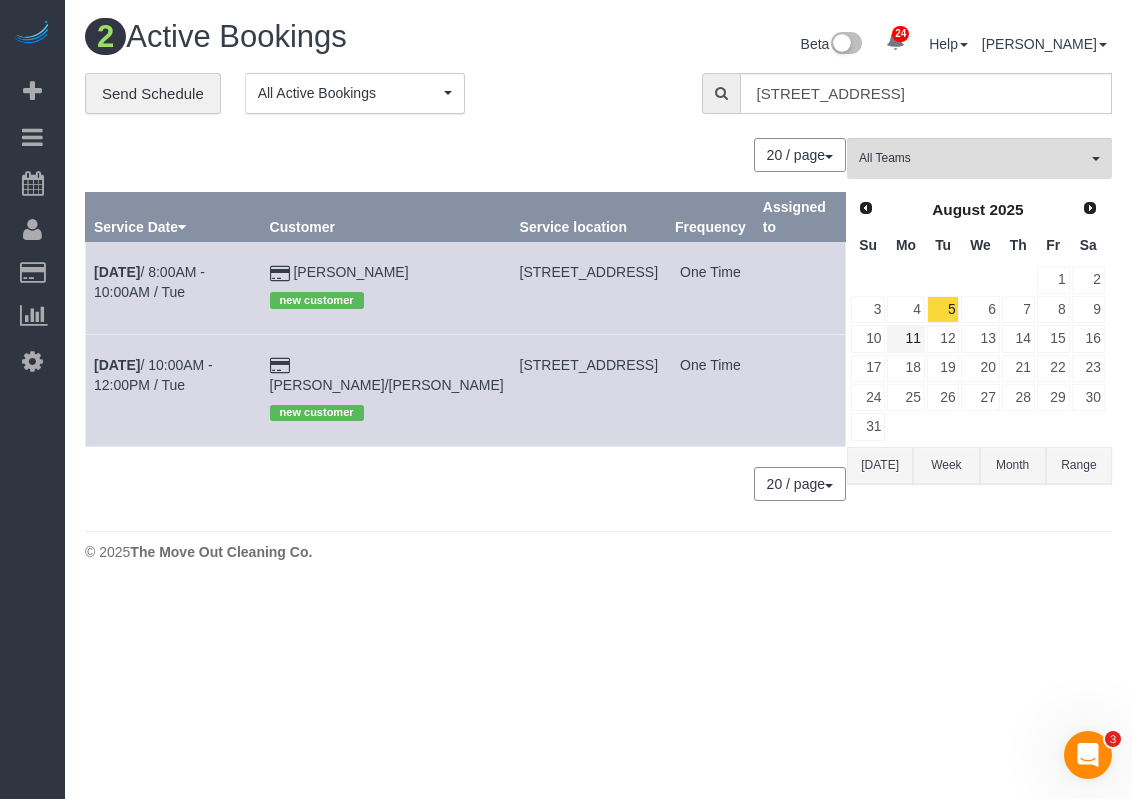 type 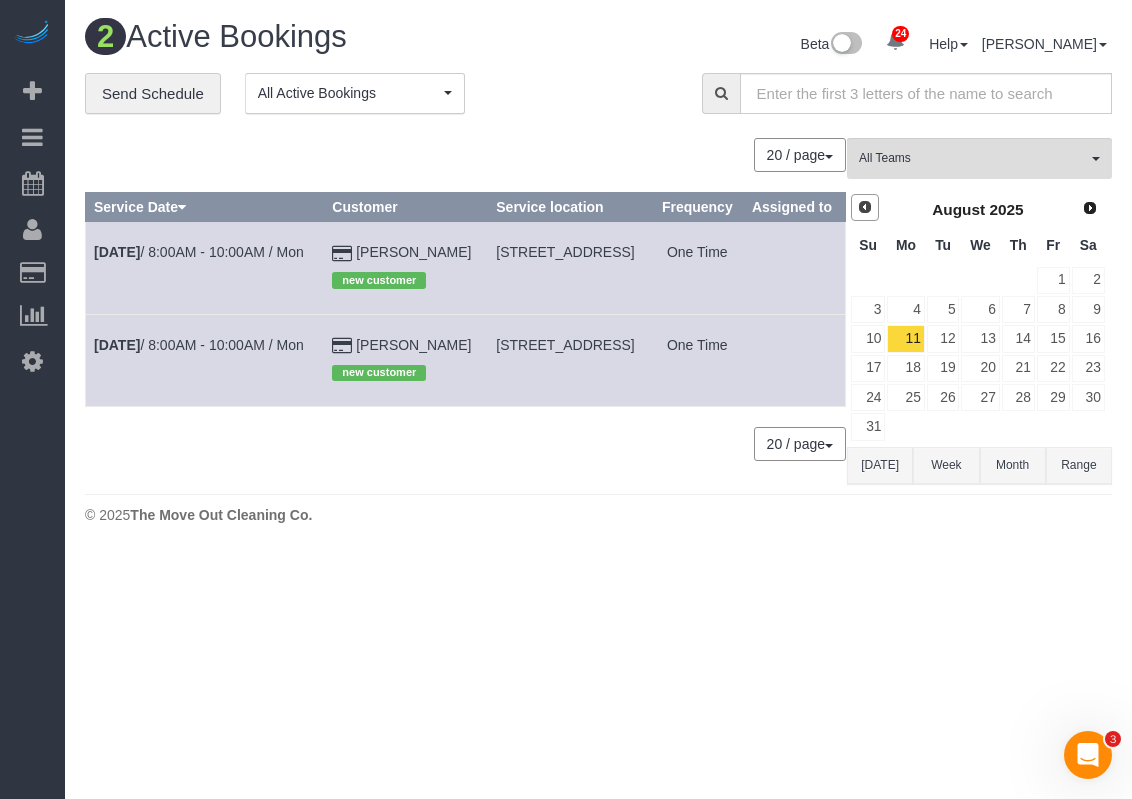 click on "Prev" at bounding box center [865, 207] 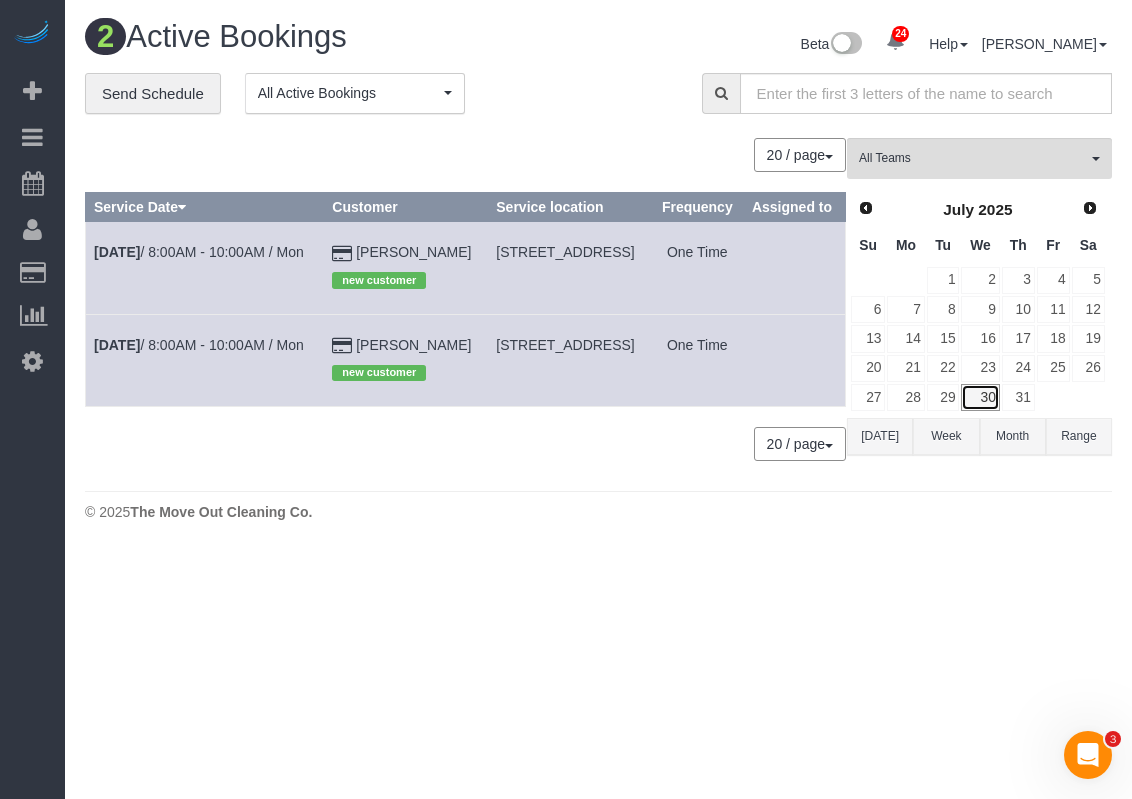 click on "30" at bounding box center (980, 397) 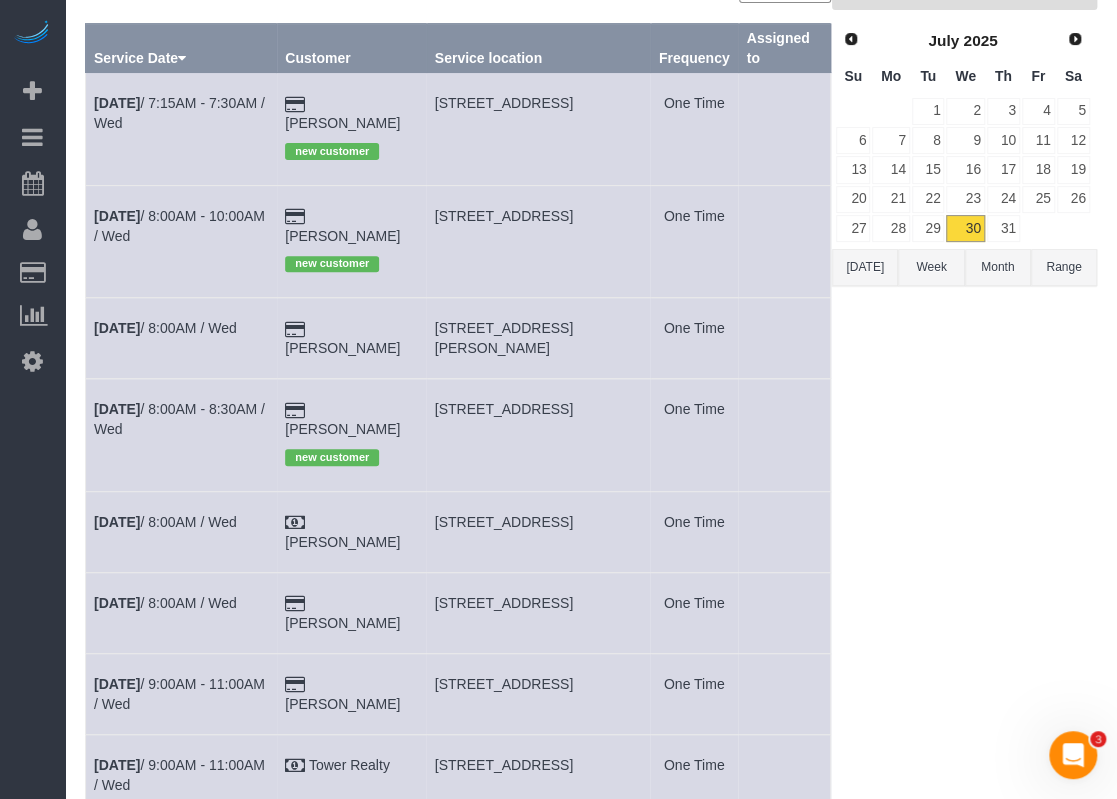 scroll, scrollTop: 200, scrollLeft: 0, axis: vertical 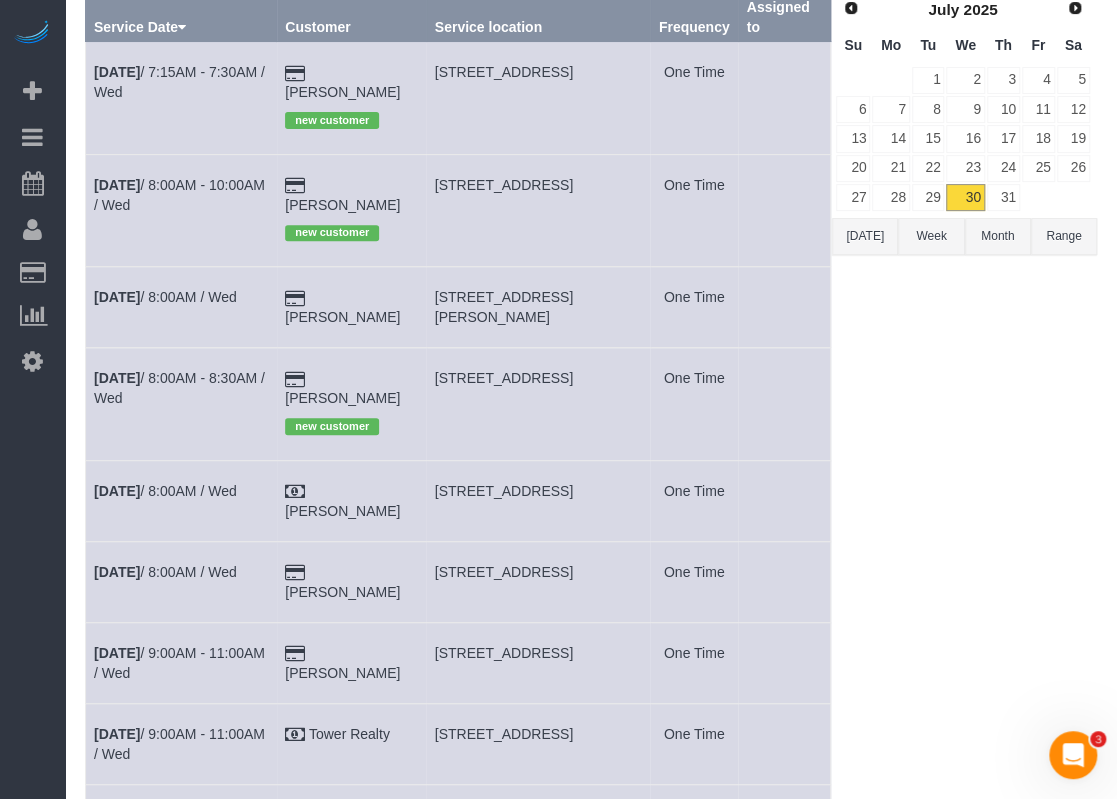 drag, startPoint x: 454, startPoint y: 669, endPoint x: 619, endPoint y: 668, distance: 165.00304 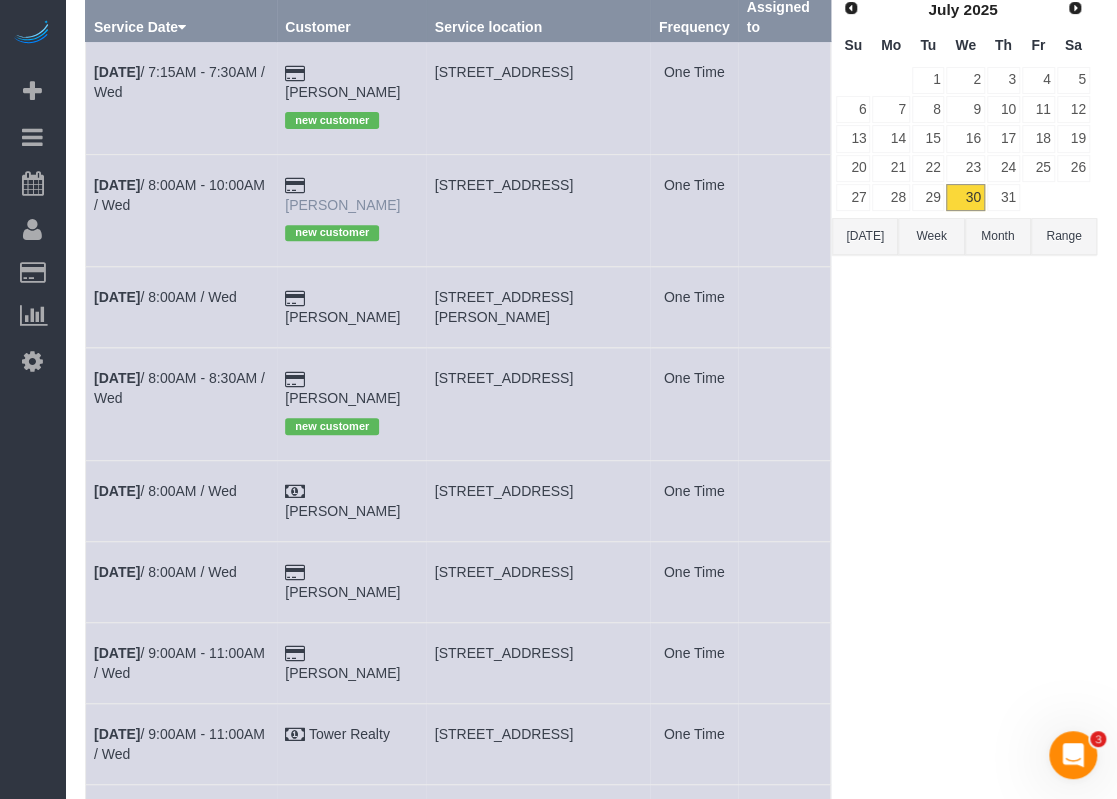 drag, startPoint x: 435, startPoint y: 160, endPoint x: 323, endPoint y: 164, distance: 112.0714 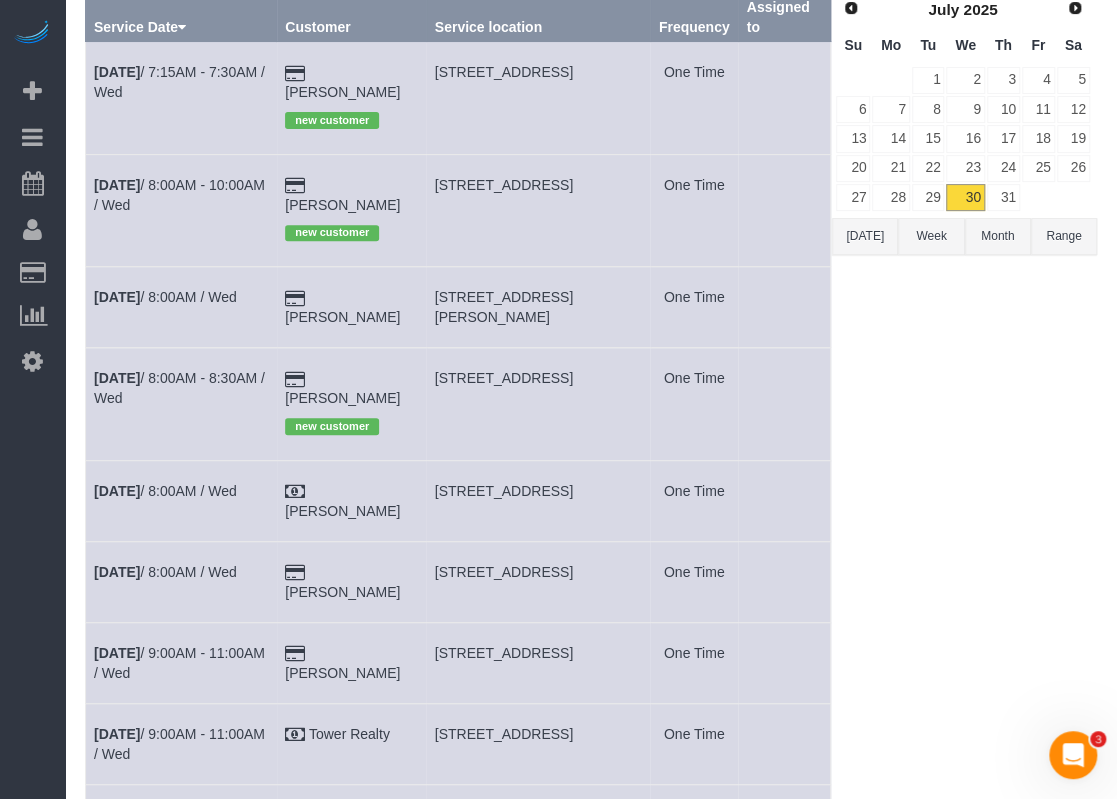 copy on "[PERSON_NAME]" 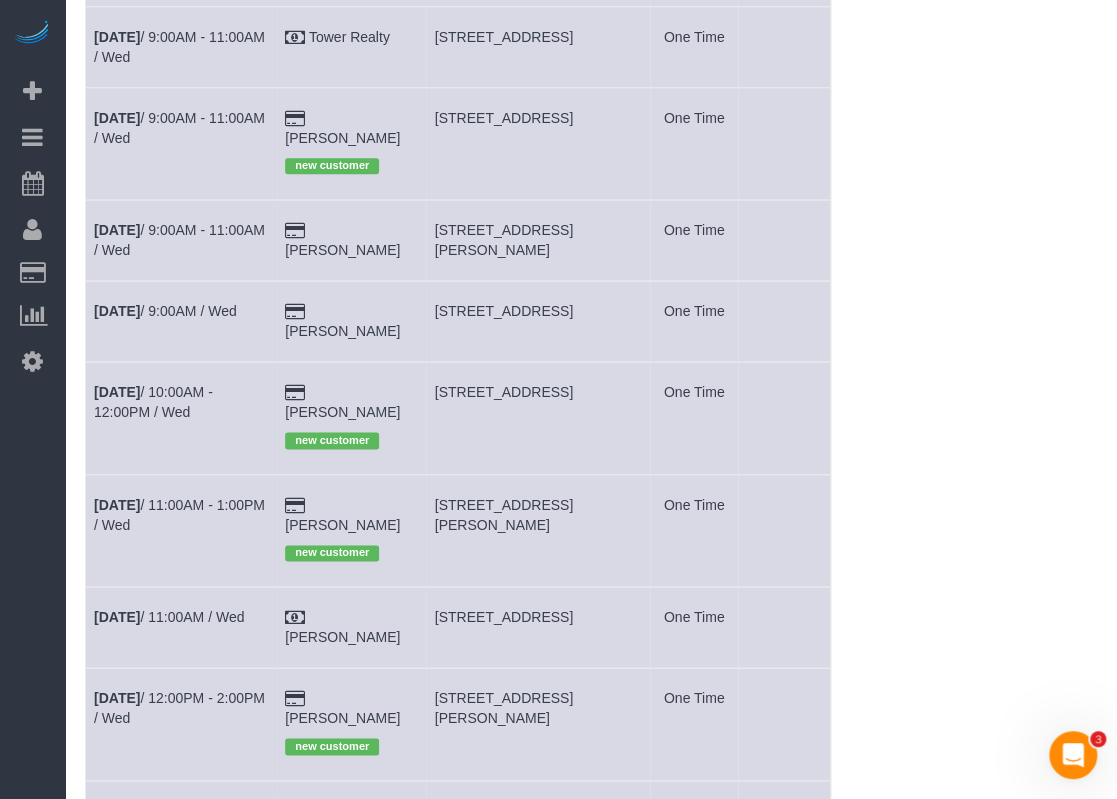 scroll, scrollTop: 900, scrollLeft: 0, axis: vertical 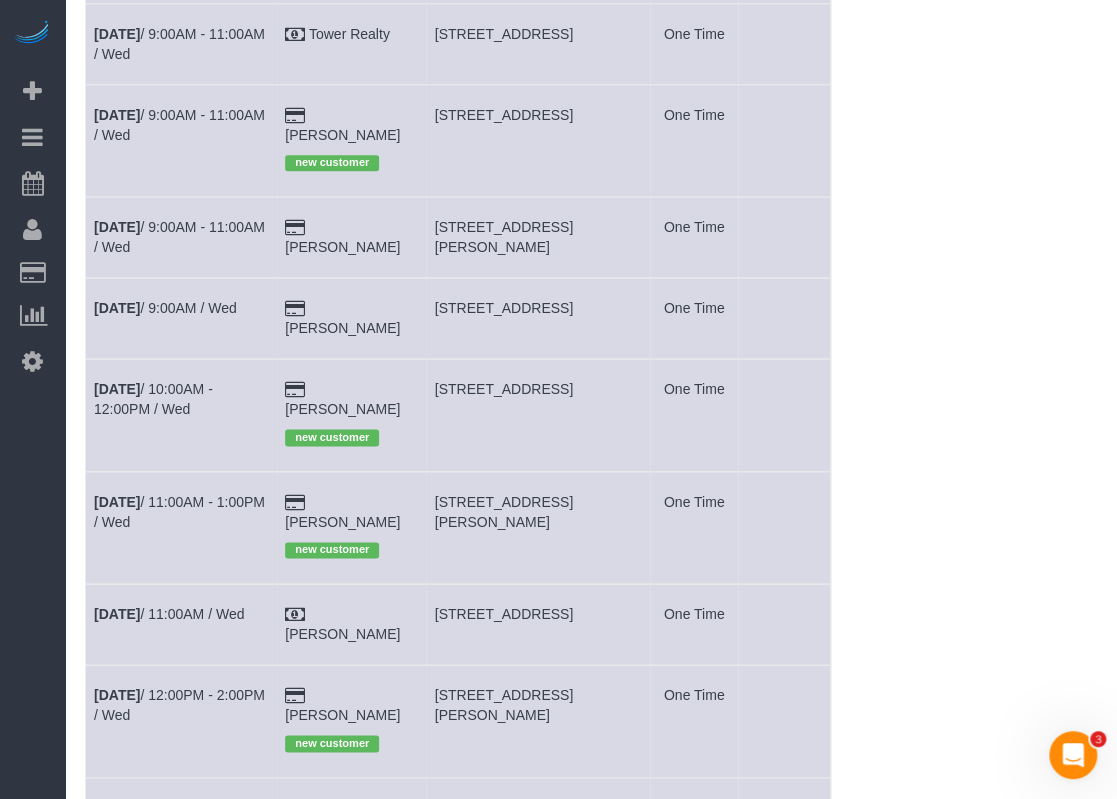 drag, startPoint x: 557, startPoint y: 591, endPoint x: 442, endPoint y: 565, distance: 117.902504 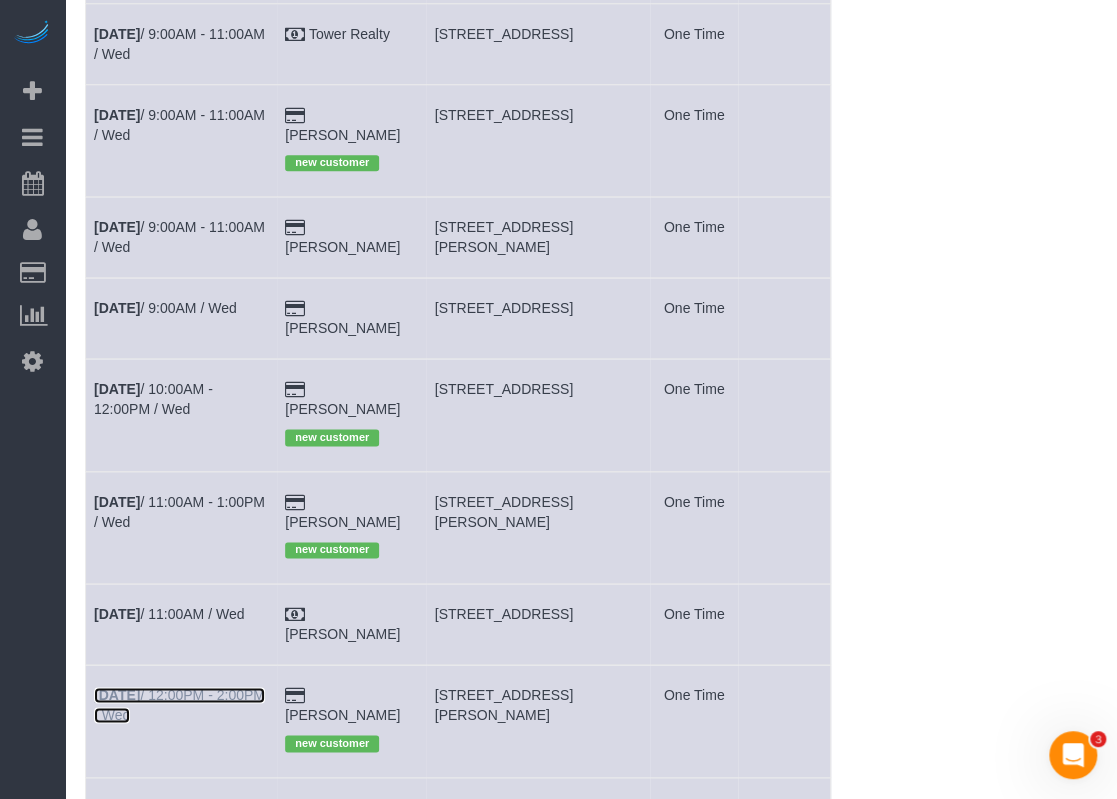 click on "[DATE] 12:00PM - 2:00PM / Wed" at bounding box center (179, 705) 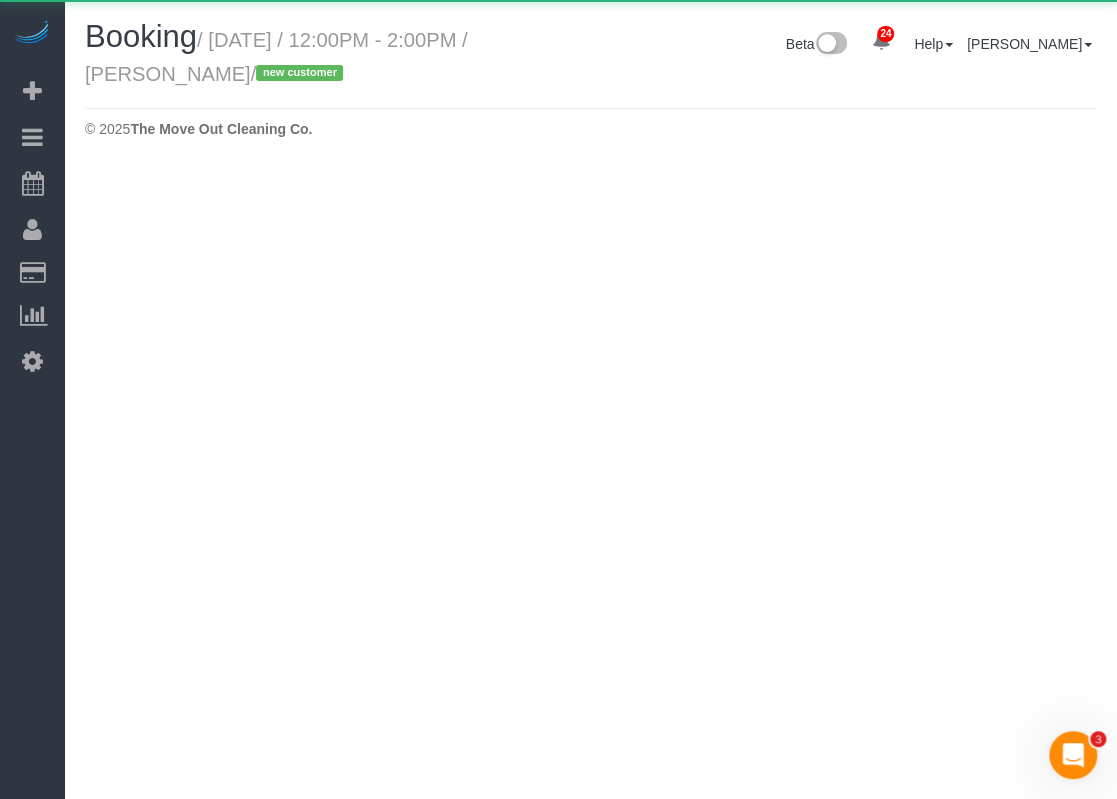 scroll, scrollTop: 0, scrollLeft: 0, axis: both 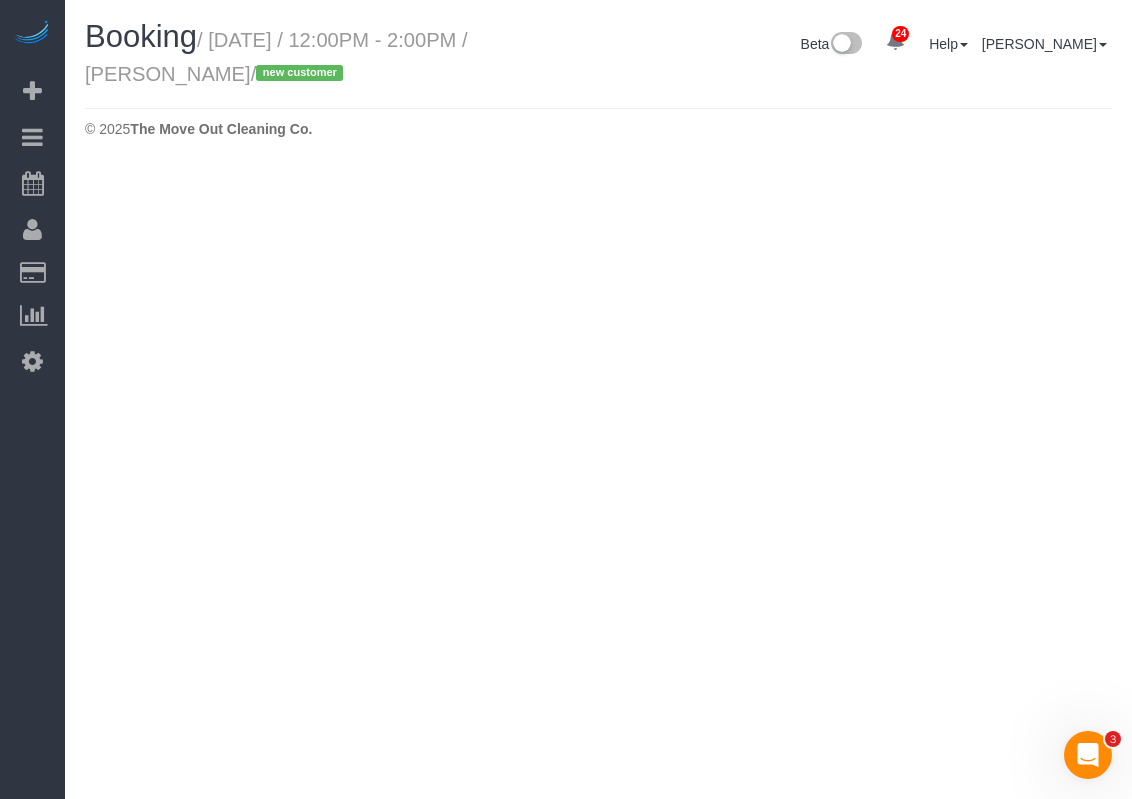 select on "[GEOGRAPHIC_DATA]" 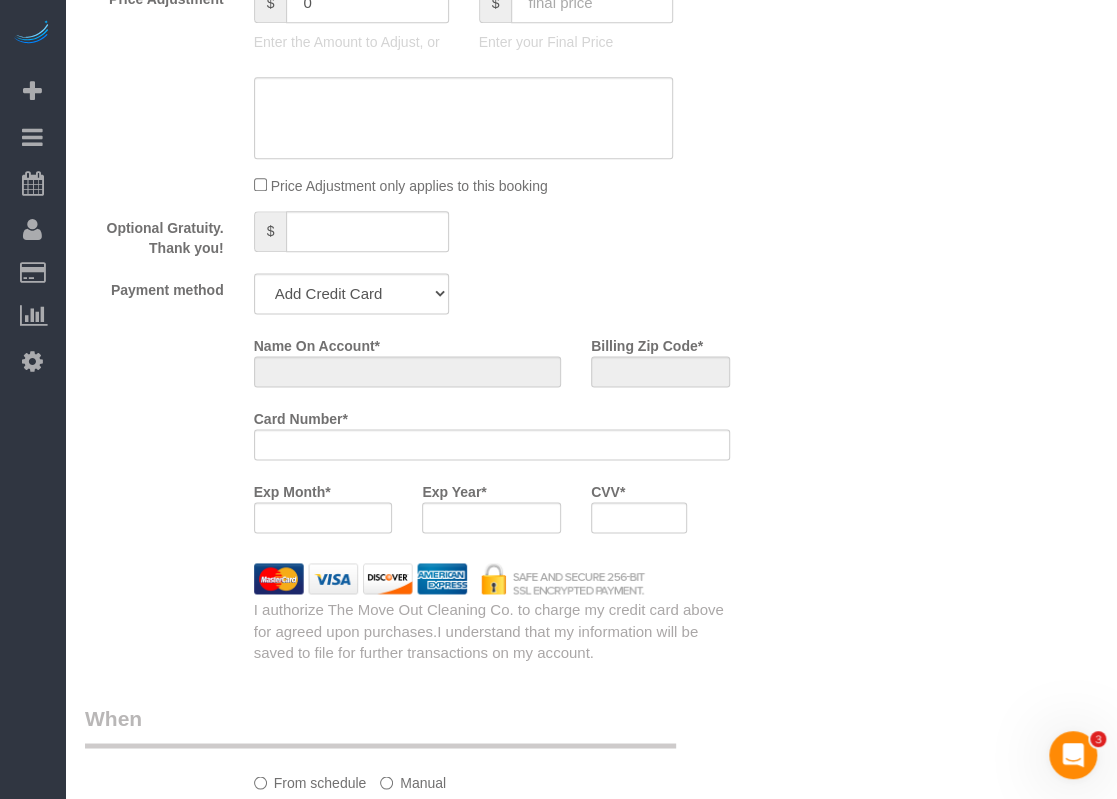select on "object:2805" 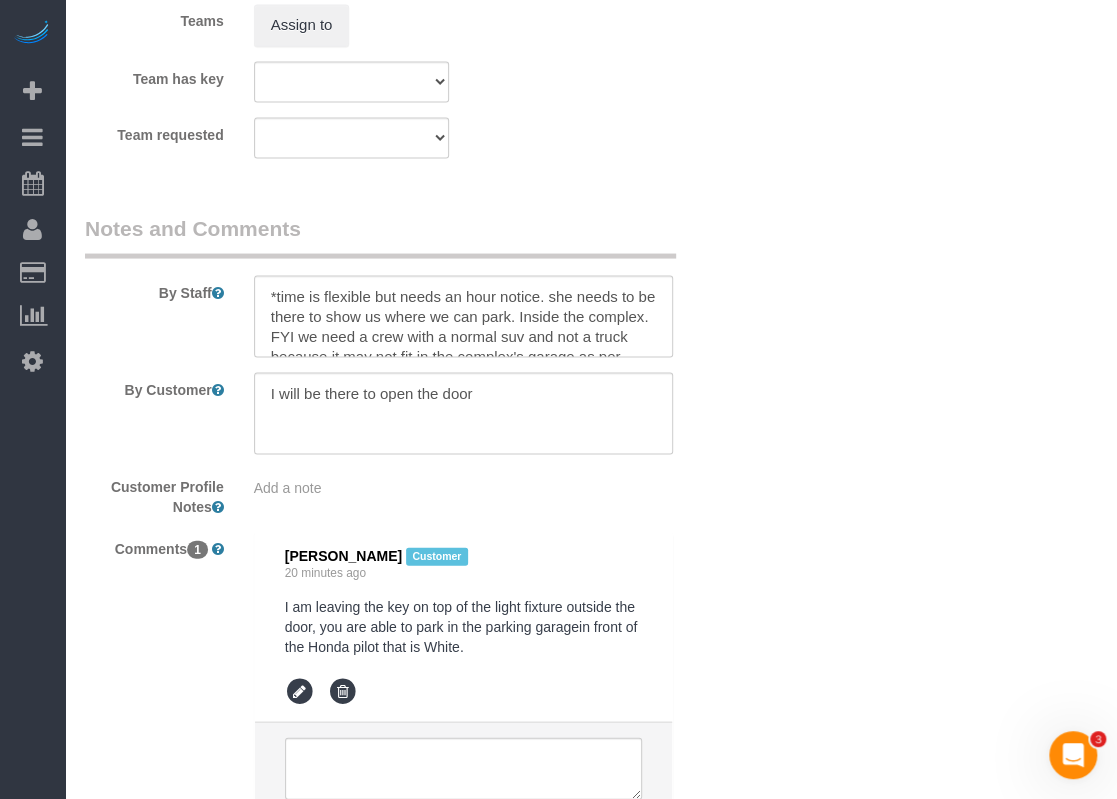 select on "object:2883" 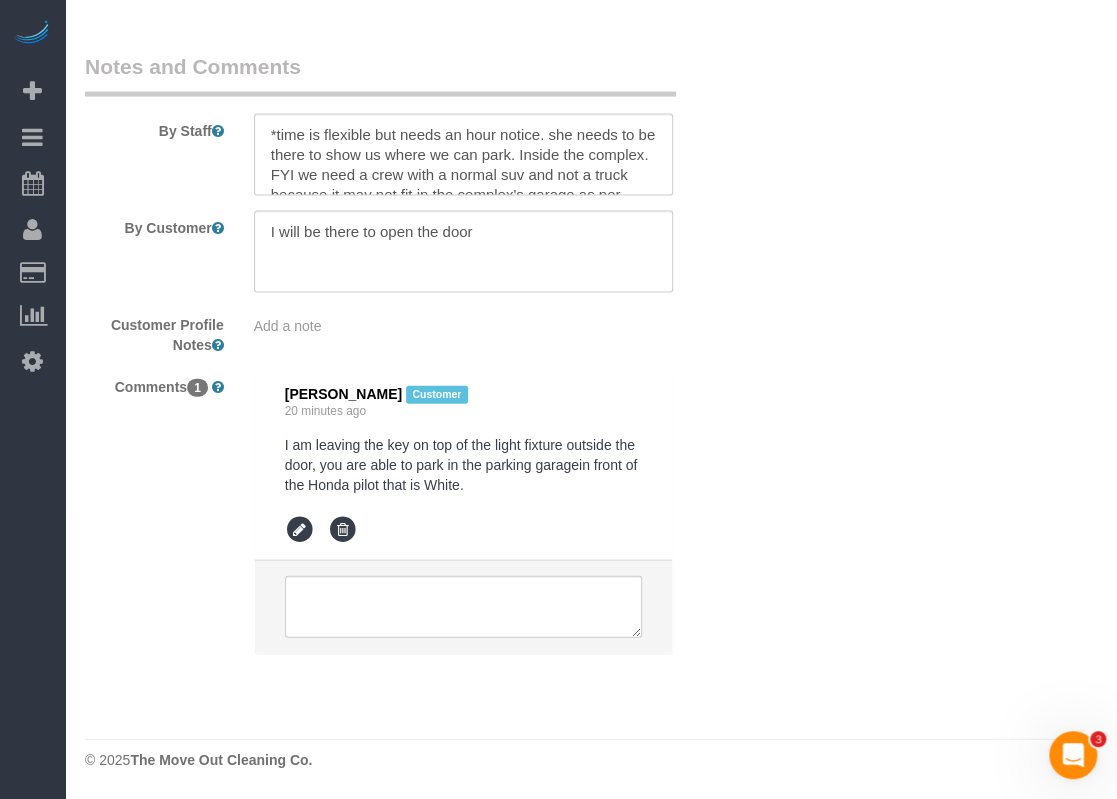 select on "3" 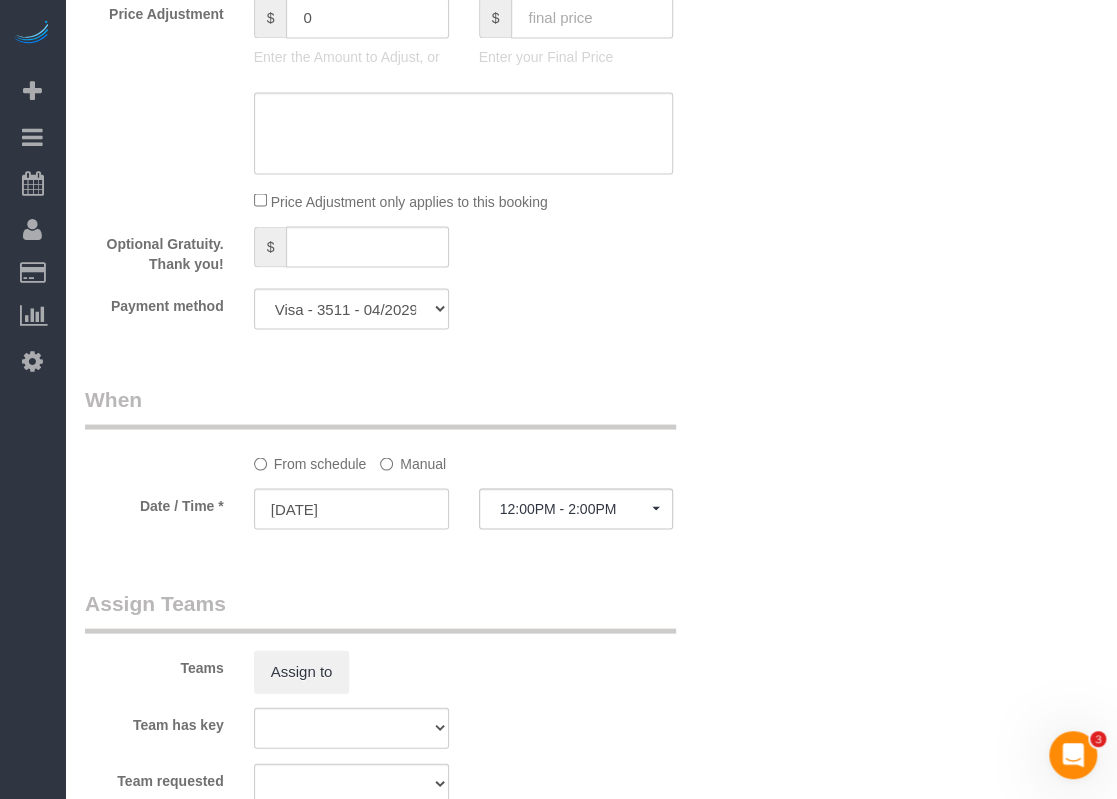 scroll, scrollTop: 1800, scrollLeft: 0, axis: vertical 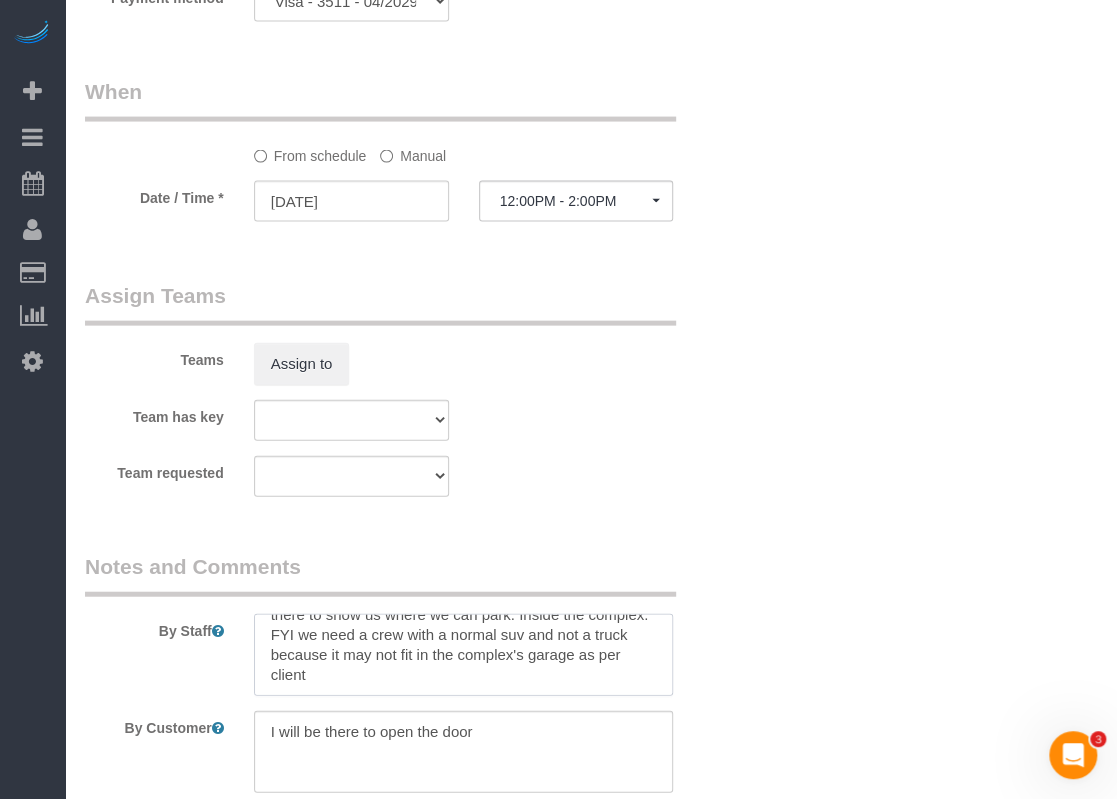 click at bounding box center [464, 655] 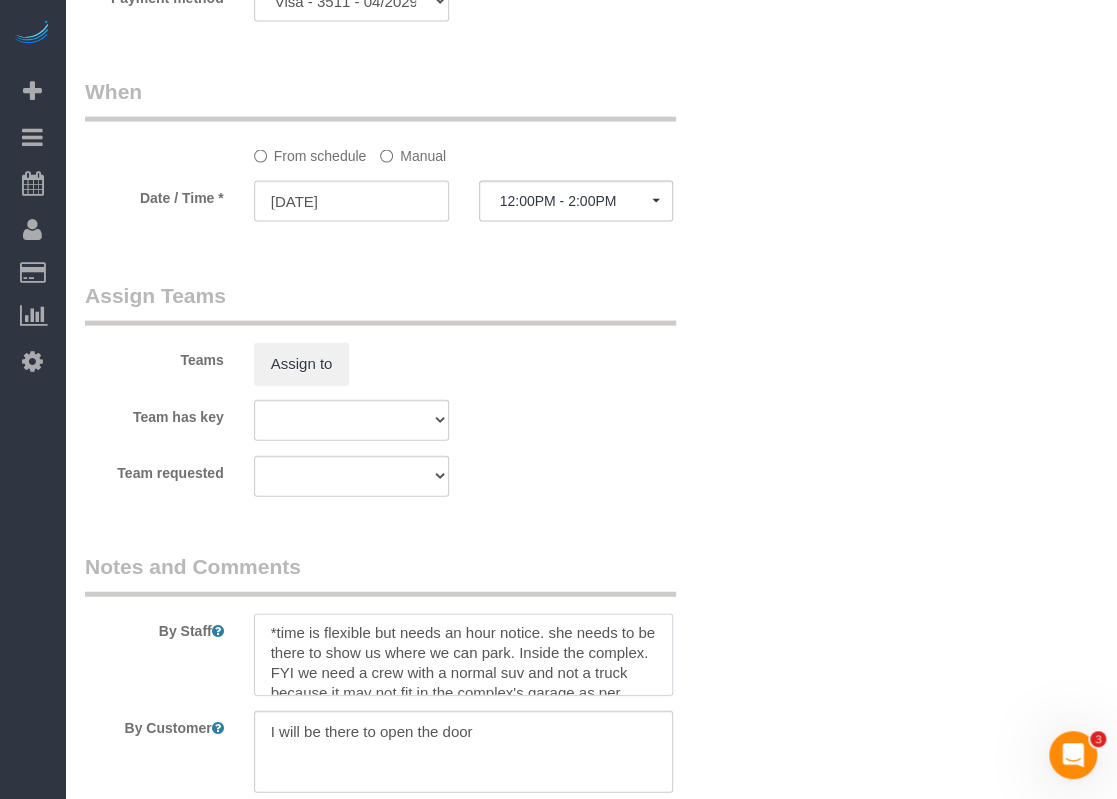 scroll, scrollTop: 0, scrollLeft: 0, axis: both 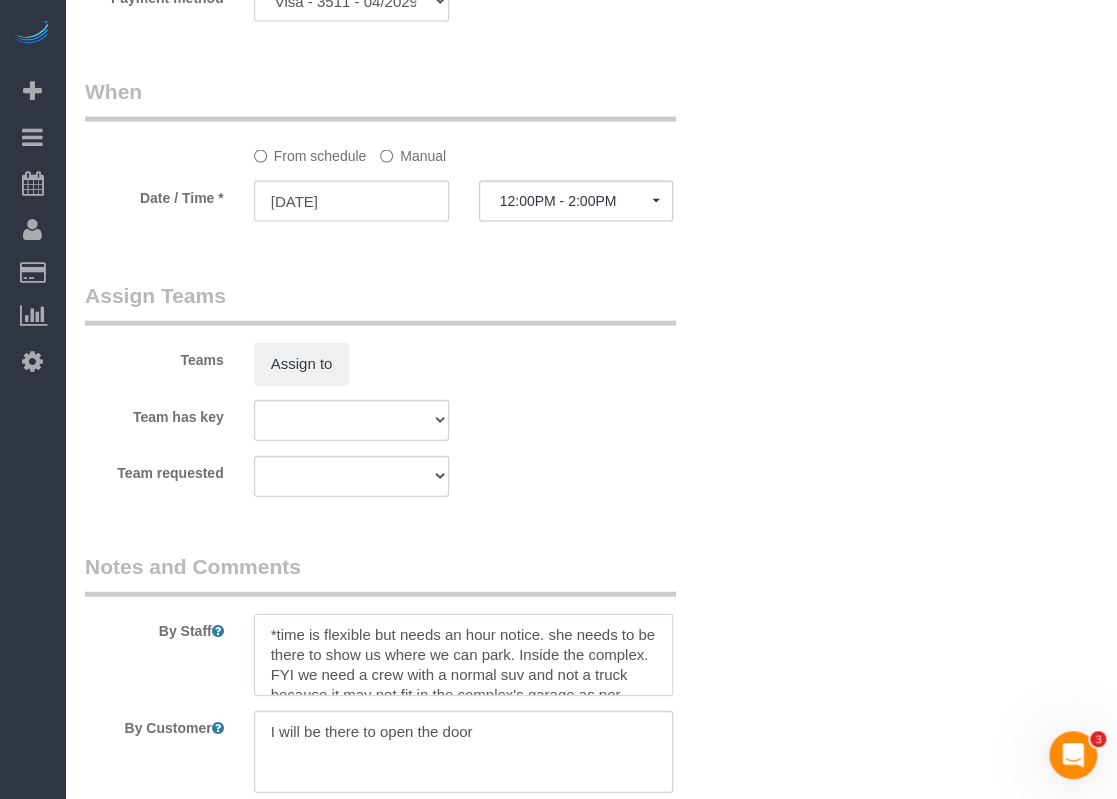 click at bounding box center (464, 655) 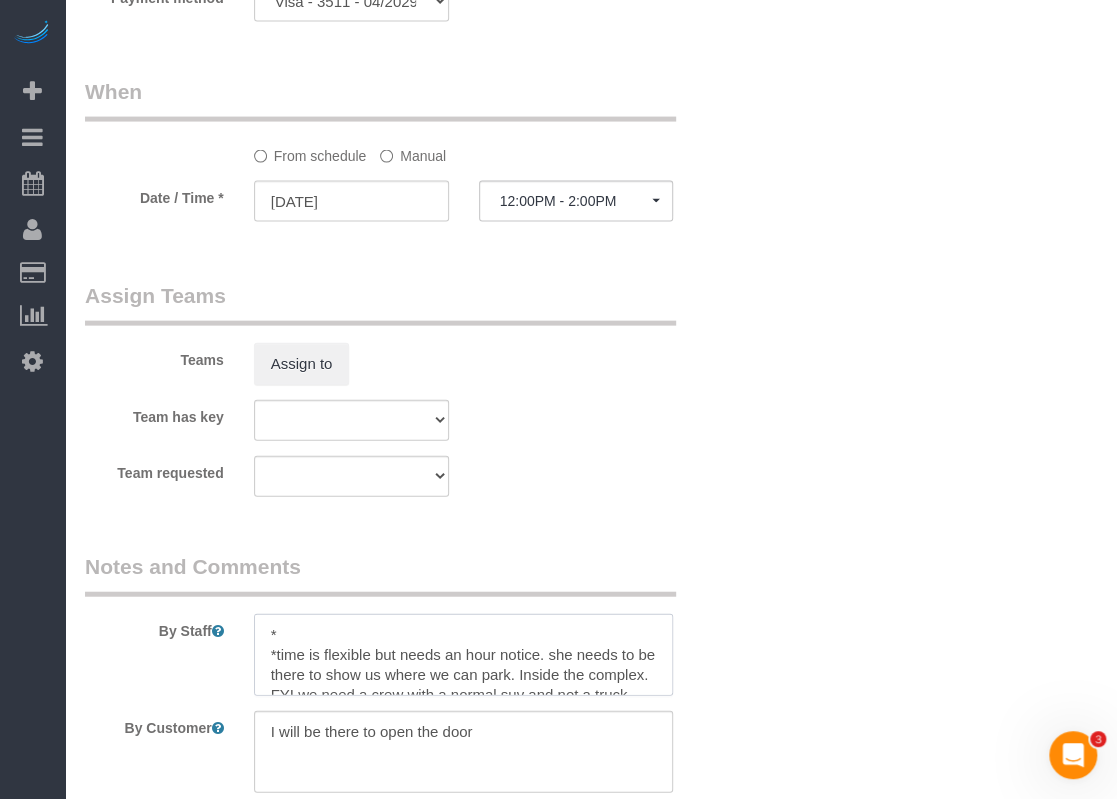 paste on "I was calling to let you know that I will not be there because I have a conflict, but the key is on top of the light fixture next to the door and parking is available in the parking garage in front of the white Honda Pilot or on the right when you enter to the left of the blue Audi" 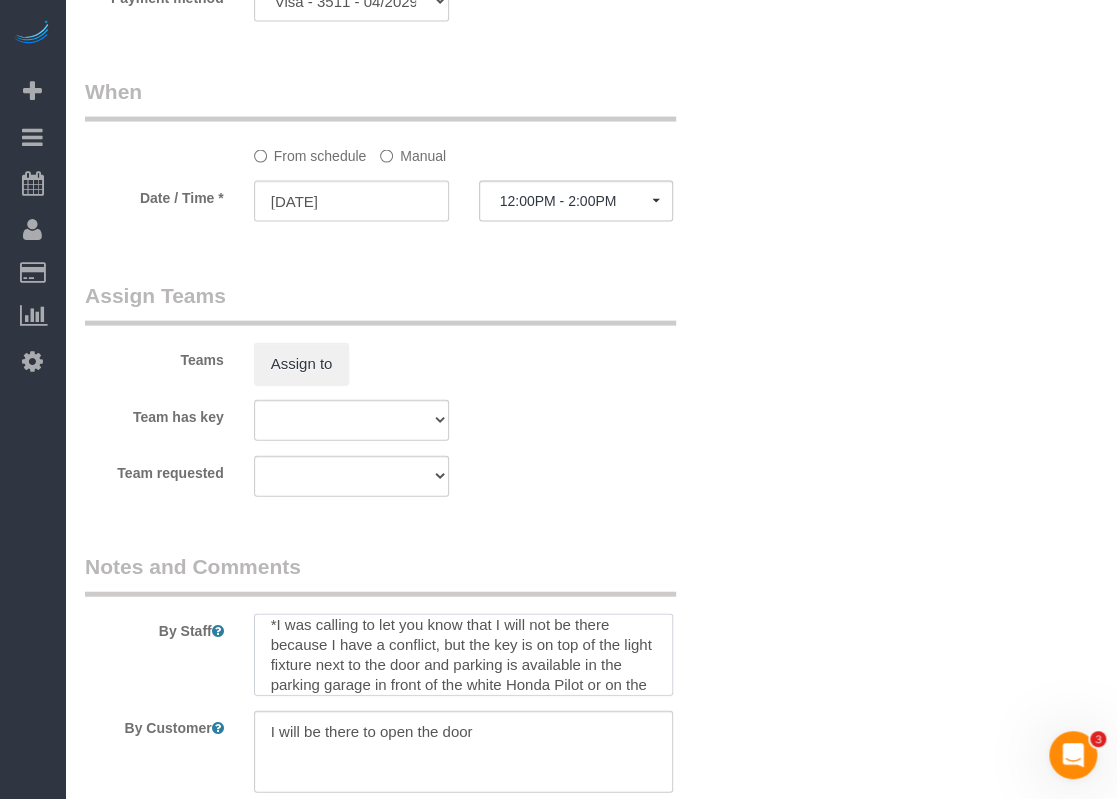 scroll, scrollTop: 0, scrollLeft: 0, axis: both 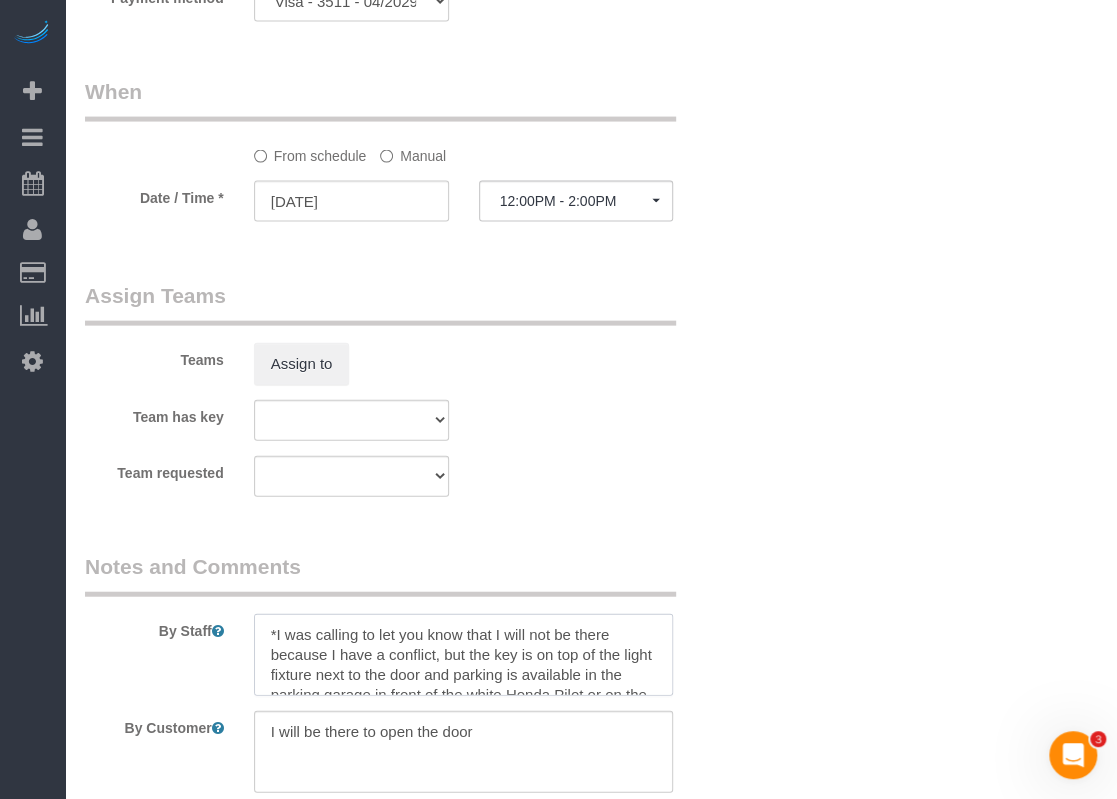 drag, startPoint x: 277, startPoint y: 633, endPoint x: 466, endPoint y: 651, distance: 189.85521 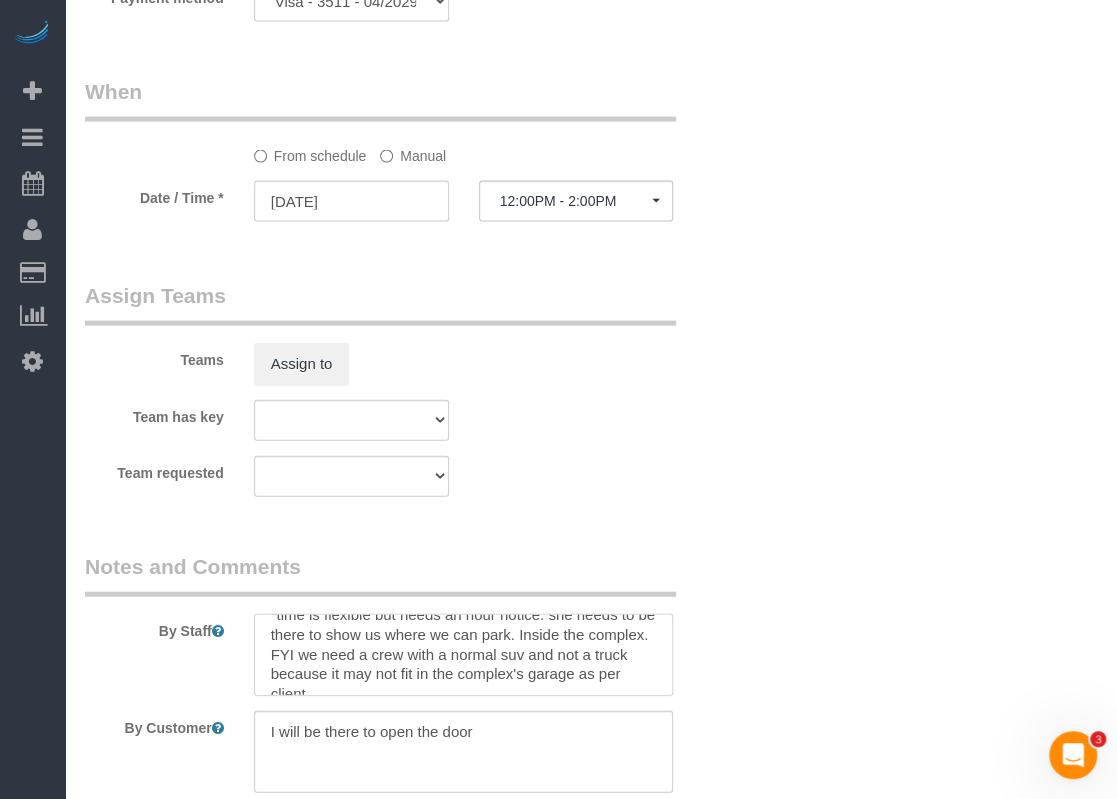 scroll, scrollTop: 115, scrollLeft: 0, axis: vertical 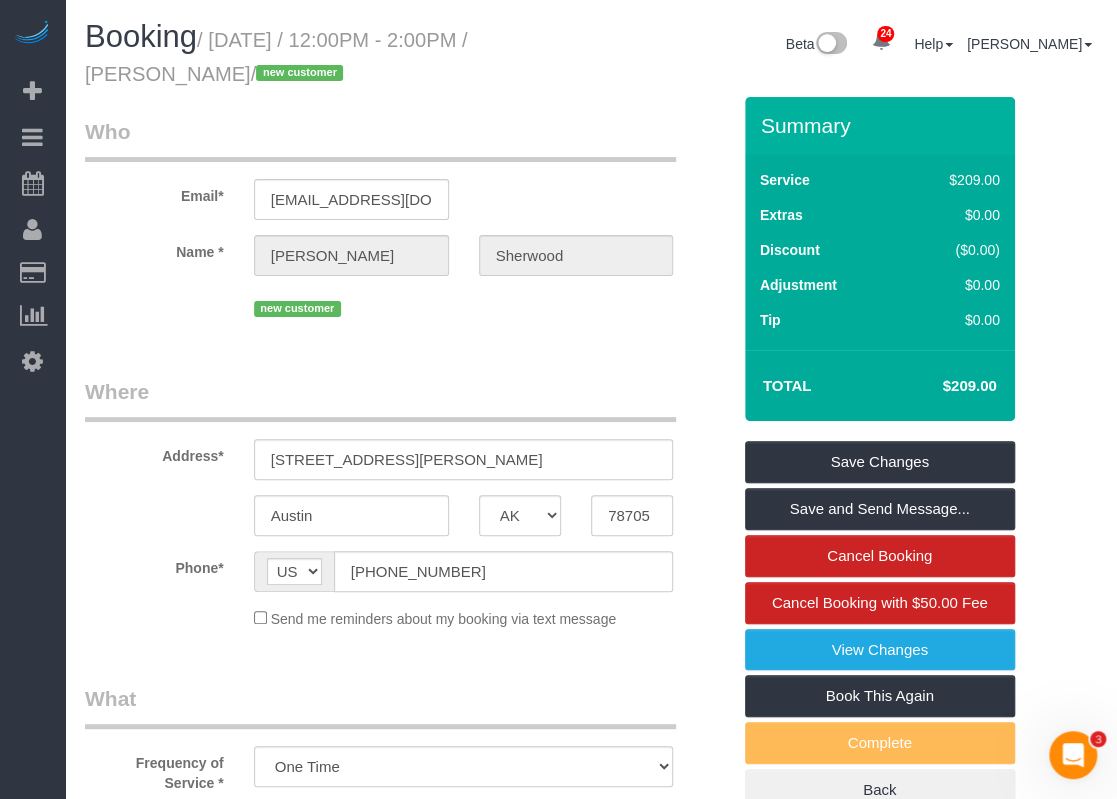 type on "*the key is on top of the light fixture next to the door and parking is available in the parking garage in front of the white Honda Pilot or on the right when you enter to the left of the blue Audi
*time is flexible but needs an hour notice. she needs to be there to show us where we can park. Inside the complex. FYI we need a crew with a normal suv and not a truck because it may not fit in the complex's garage as per client" 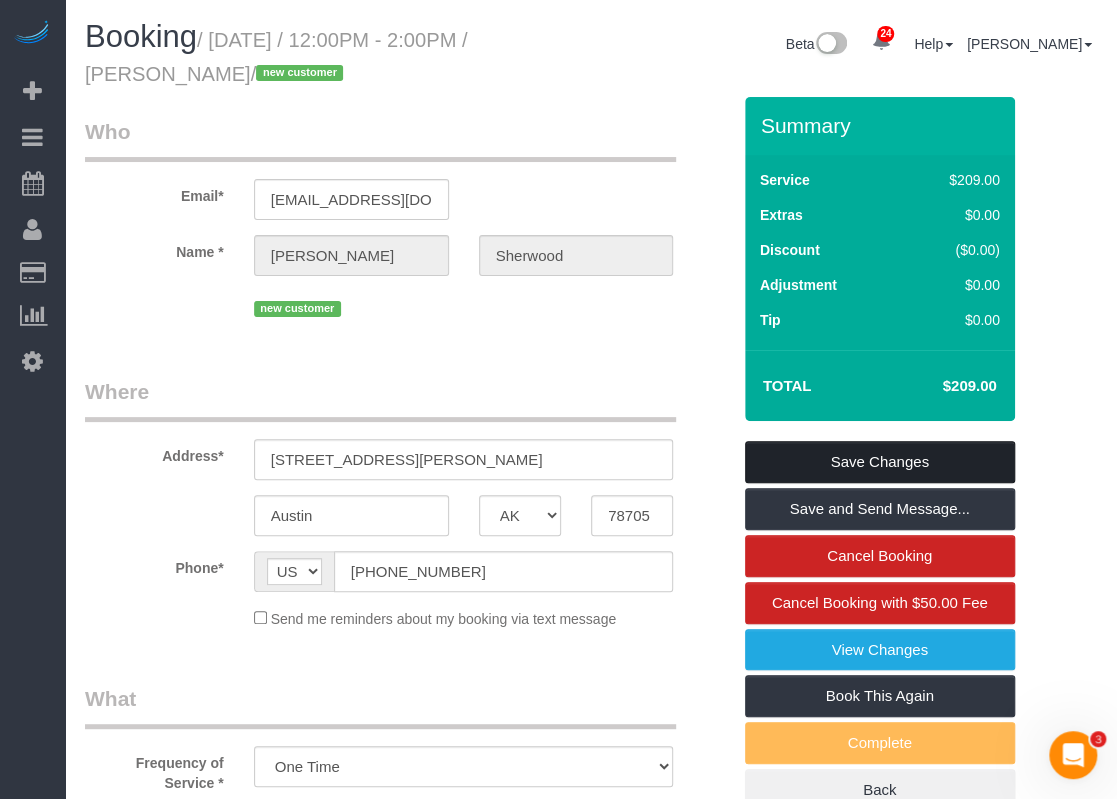 click on "Save Changes" at bounding box center [880, 462] 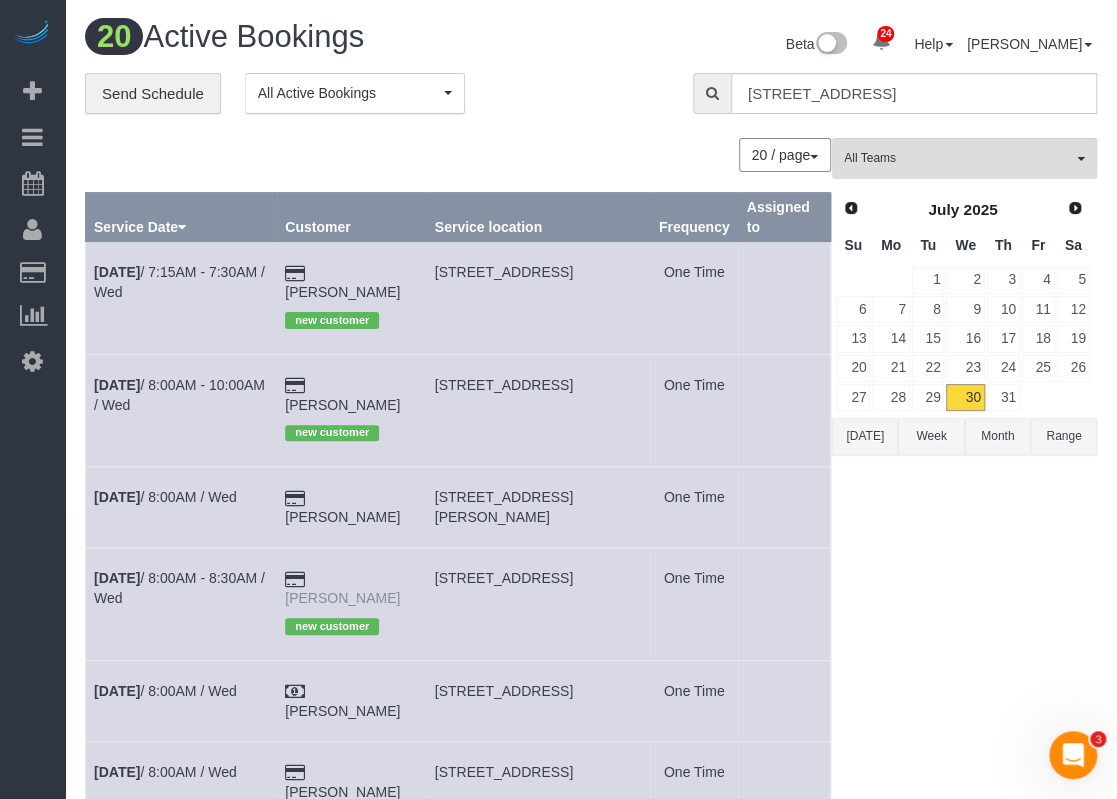 drag, startPoint x: 389, startPoint y: 540, endPoint x: 325, endPoint y: 537, distance: 64.070274 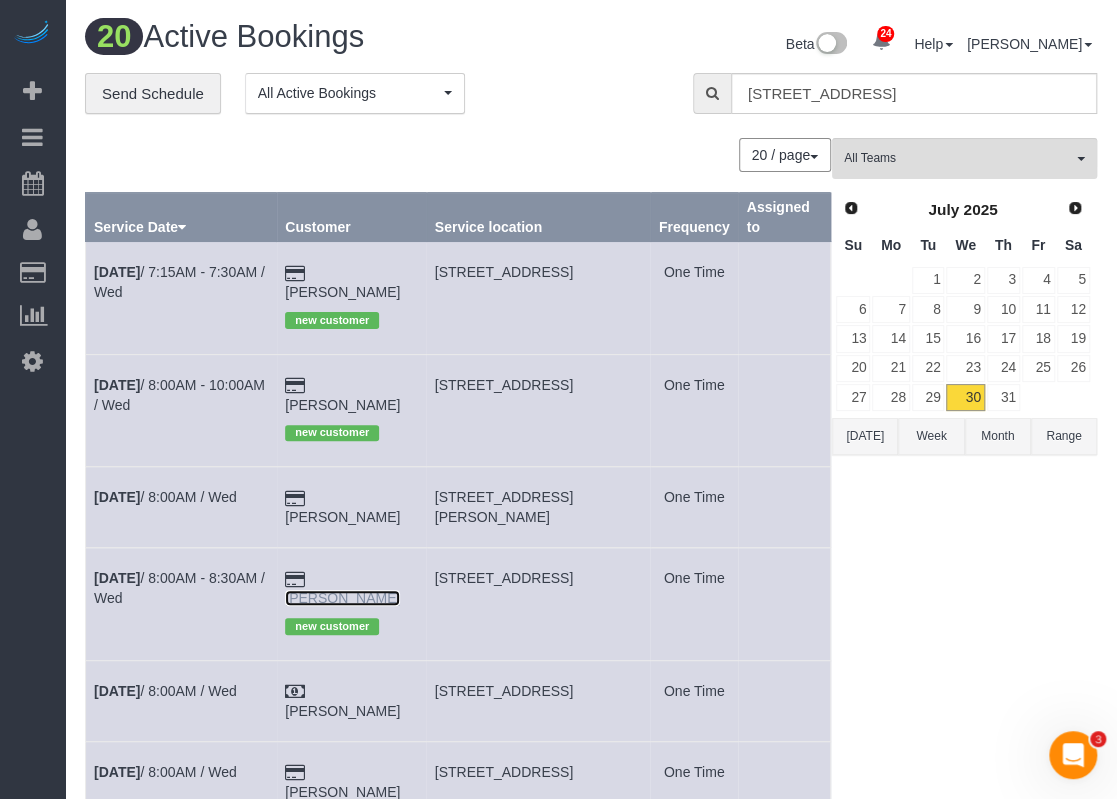 copy on "[PERSON_NAME]" 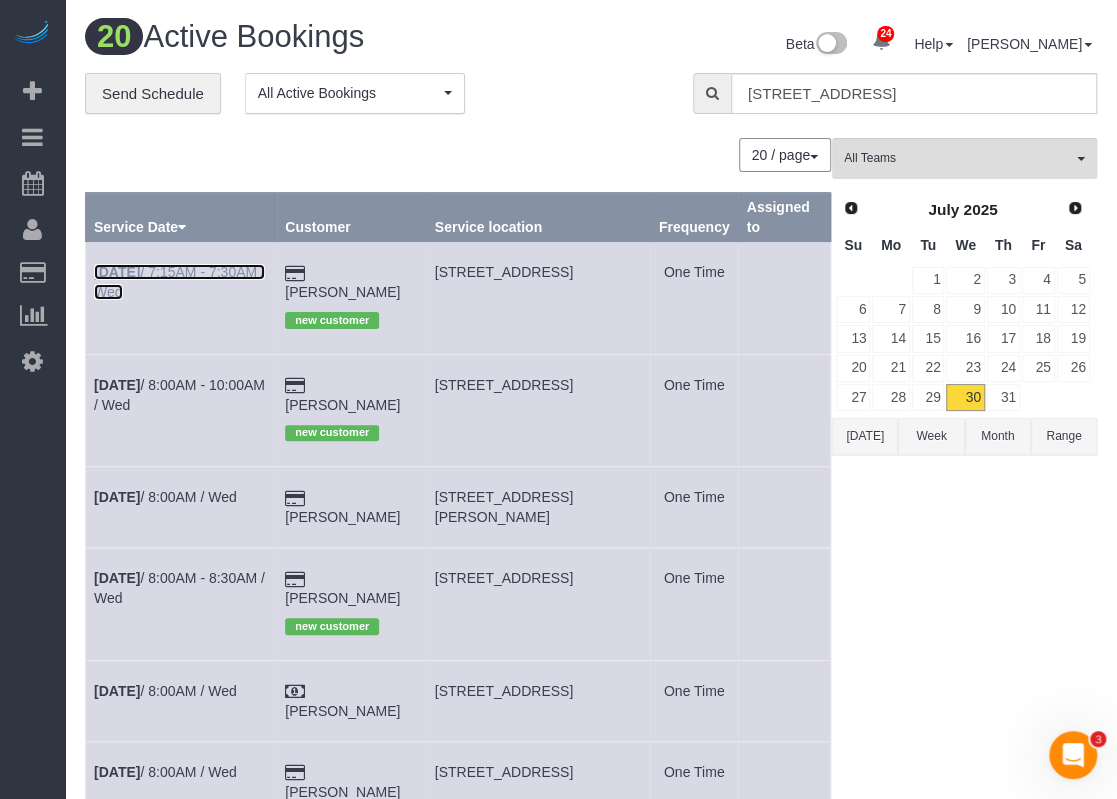 click on "[DATE] 7:15AM - 7:30AM / Wed" at bounding box center [179, 282] 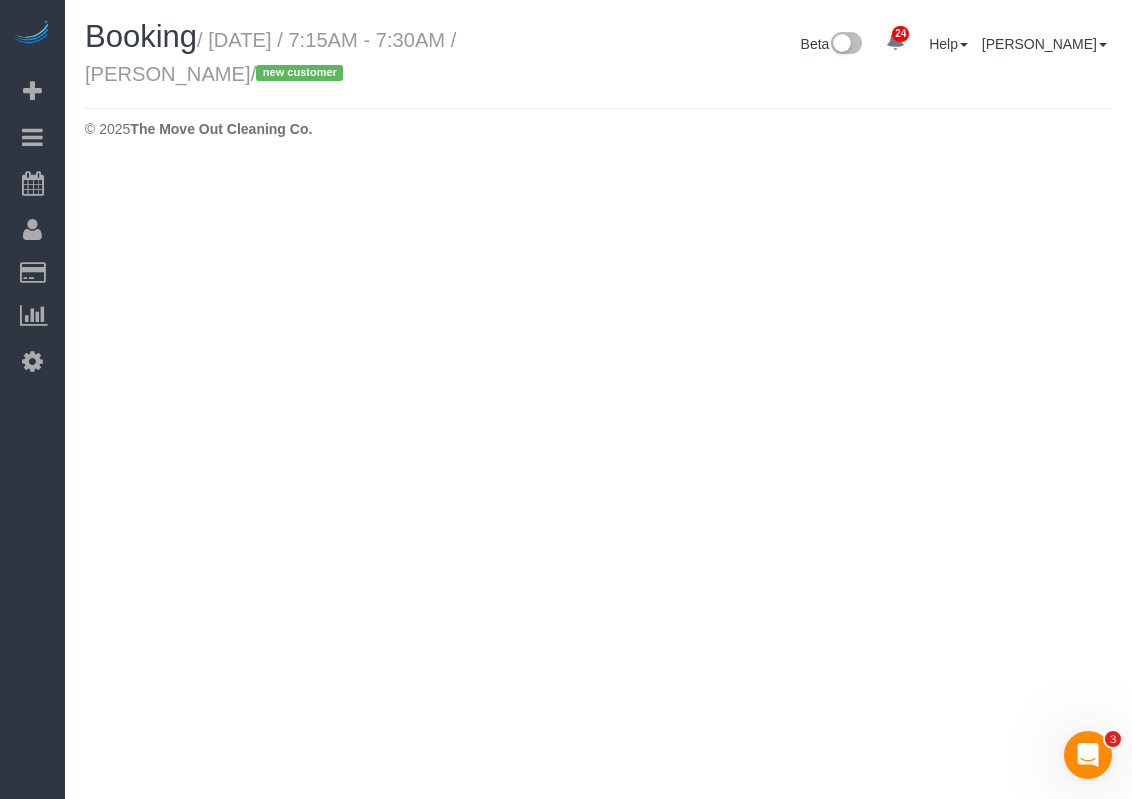 select on "[GEOGRAPHIC_DATA]" 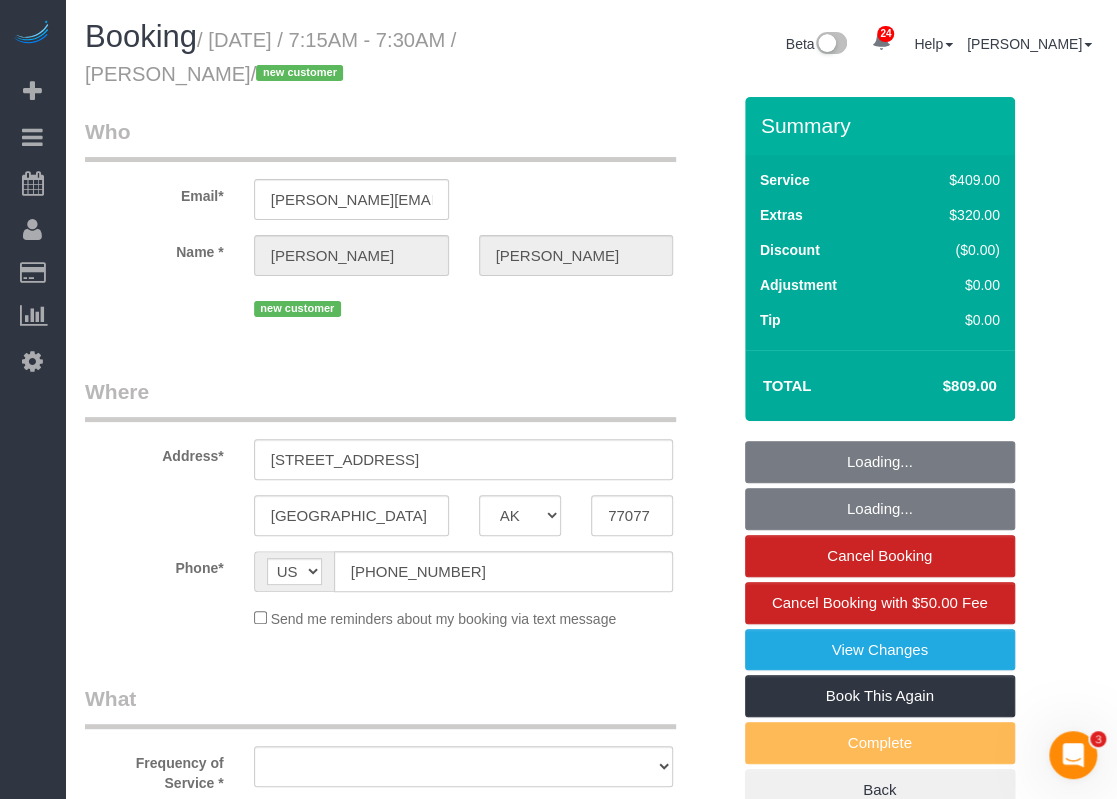 select on "string:fspay-68b8fd42-6247-4217-9184-6ccdaa9957eb" 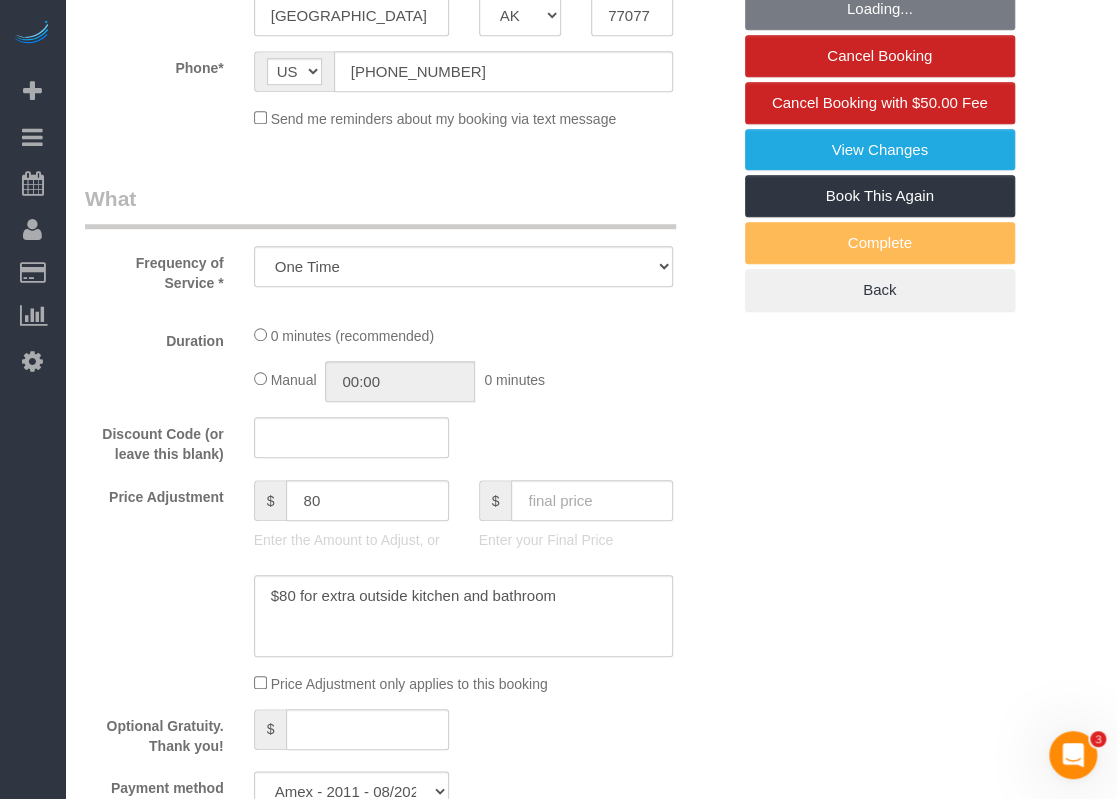 select on "object:3549" 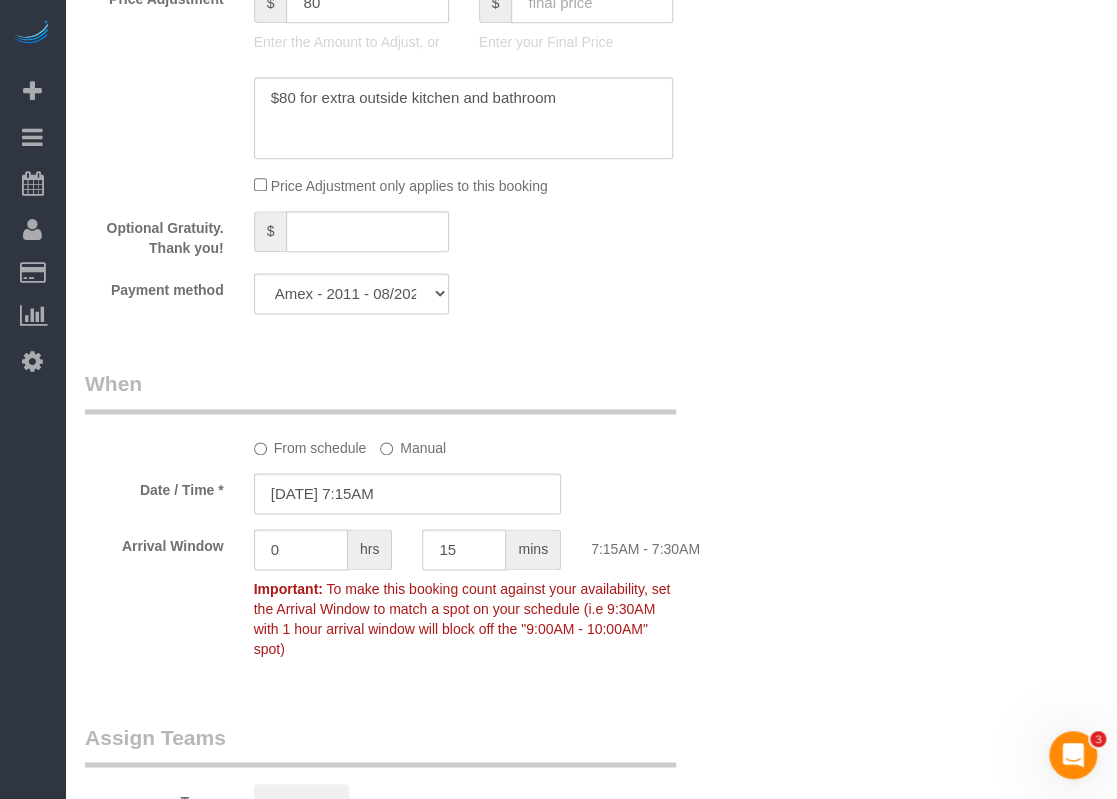 select on "3" 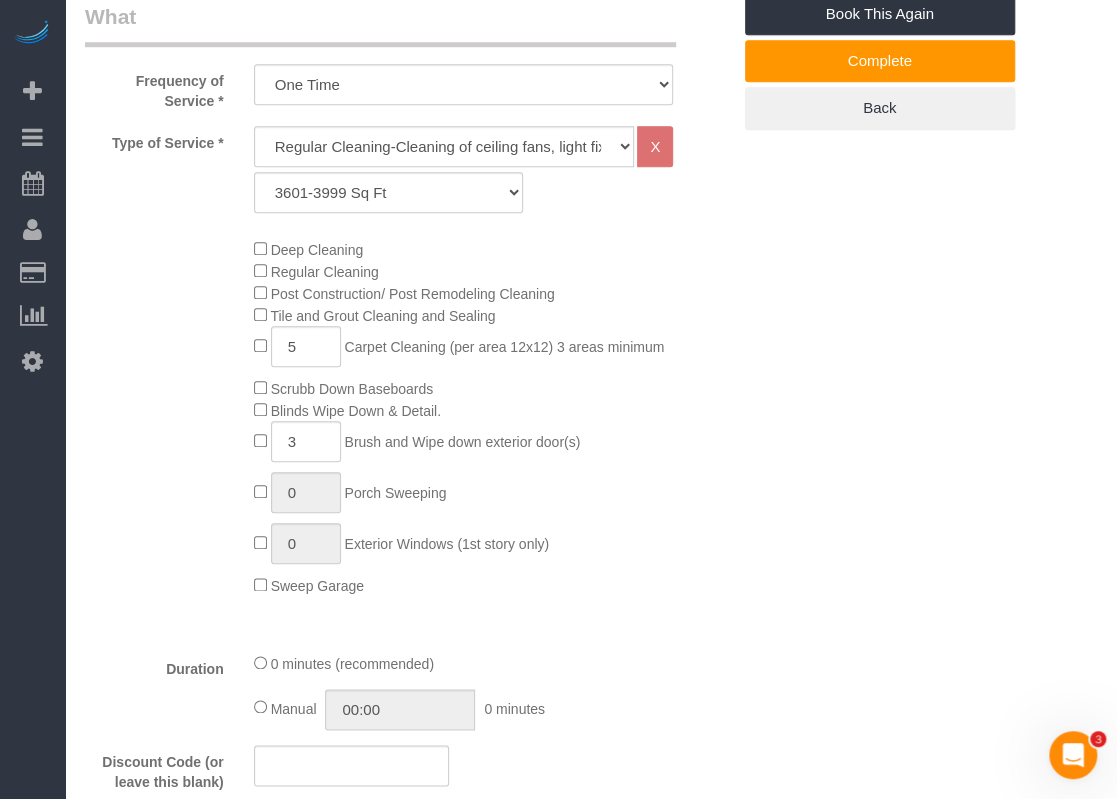 scroll, scrollTop: 700, scrollLeft: 0, axis: vertical 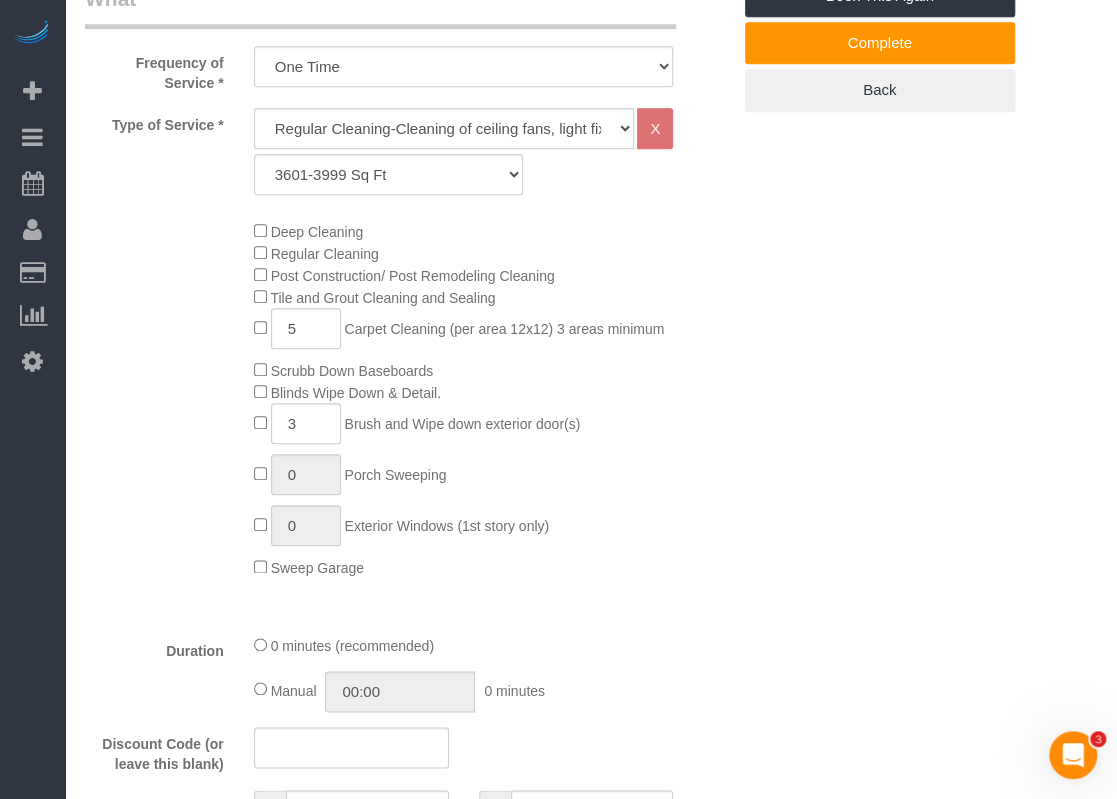 click on "Type of Service *
Regular Cleaning-Cleaning of ceiling fans, light fixtures, windowsills, dust baseboards, interior windows, mirrors, dust blinds, countertops, sinks, tubs/showers, toilets, inside all kitchen appliances, inside cabinets, sweeping, mopping, and vacuuming. *Deep Cleaning + $95 (When a heavier cleaning is required due to excess dirt, grime and build-up) Requires more time and products. Price may vary due to condition.
X
Up to 1200 Sq Ft- [DATE]-[DATE] Sq Ft [DATE]-[DATE] Sq Ft [DATE]-[DATE] Sq Ft [DATE]-2300 Sq Ft 2301-2500 Sq Ft 2500-2700 Sq Ft 2701-3000 Sq Ft 3001-3300 Sq Ft 3301-3600 Sq Ft 3601-3999 Sq Ft 4000-4300 Sq Ft 4301-4600 Sq Ft 4601-5000 Sq Ft Homes over 5000 Sq Ft **Please call/Text us" 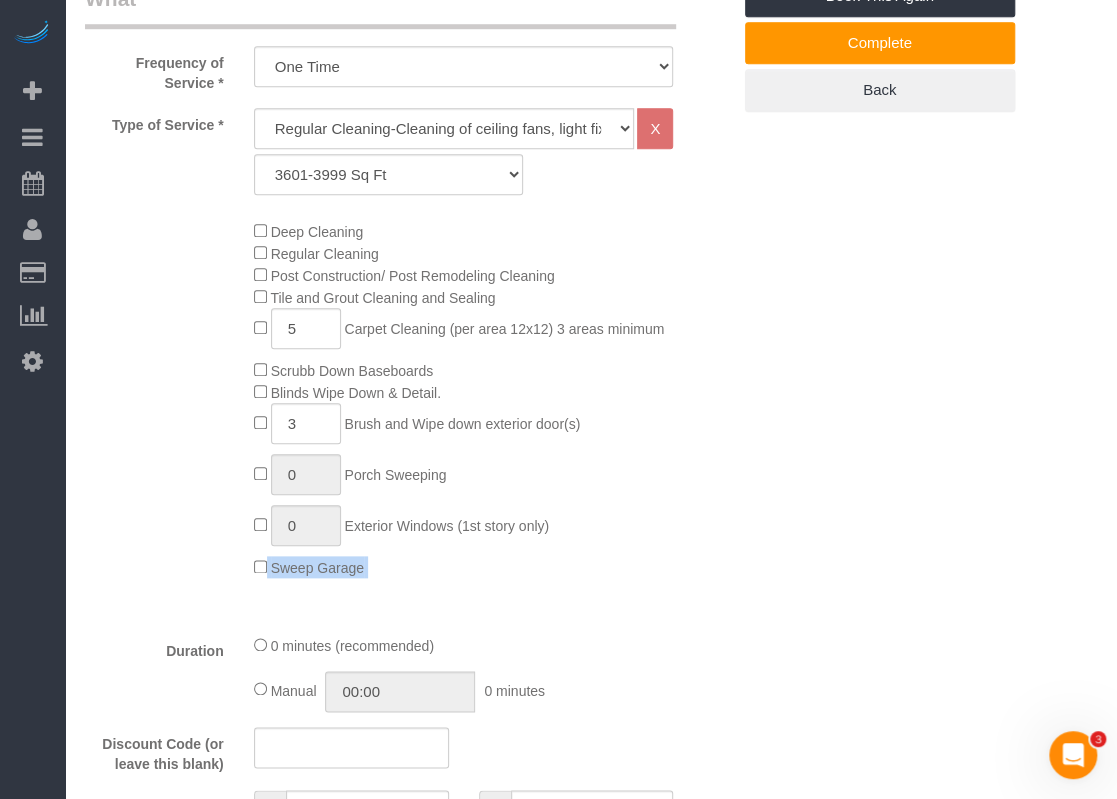 click on "Sweep Garage" 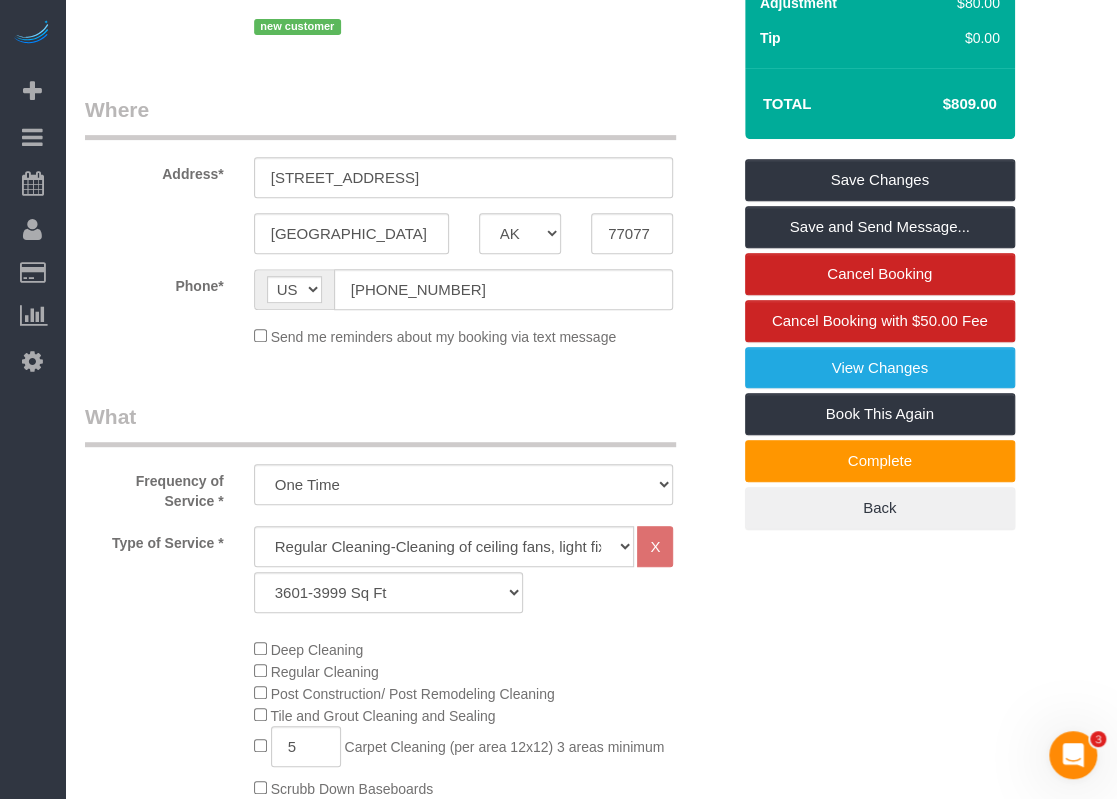 scroll, scrollTop: 200, scrollLeft: 0, axis: vertical 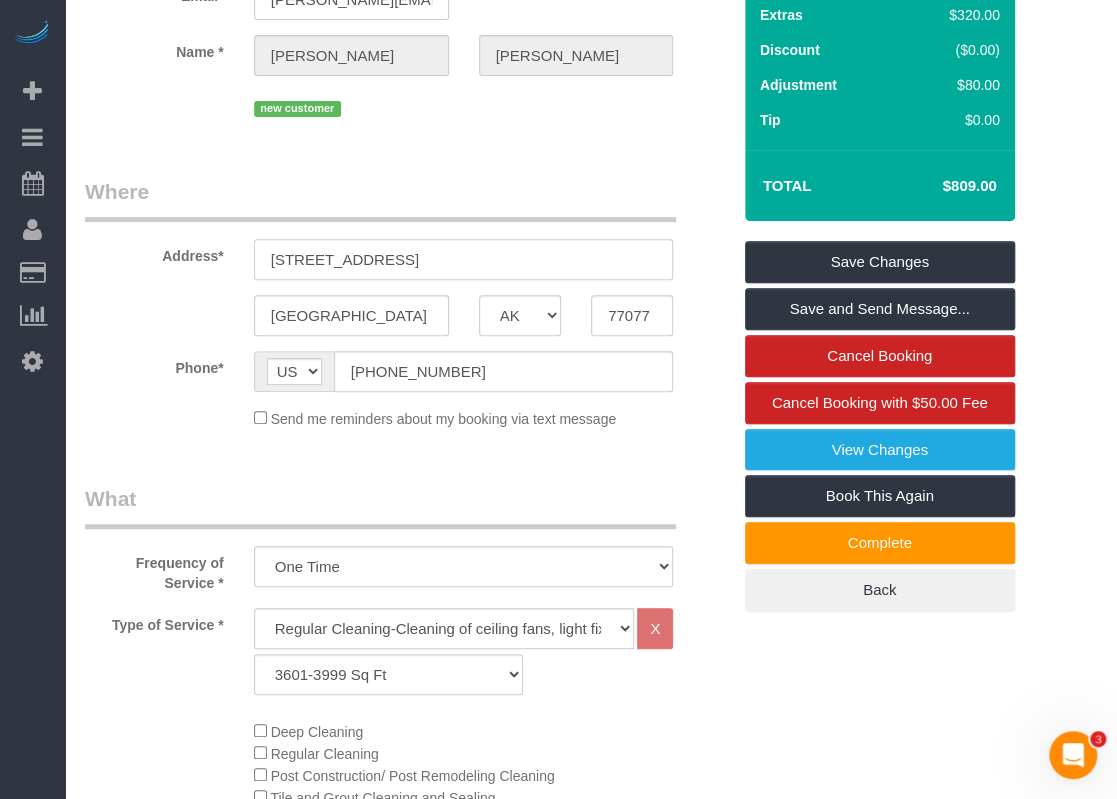 click on "[STREET_ADDRESS]" at bounding box center (464, 259) 